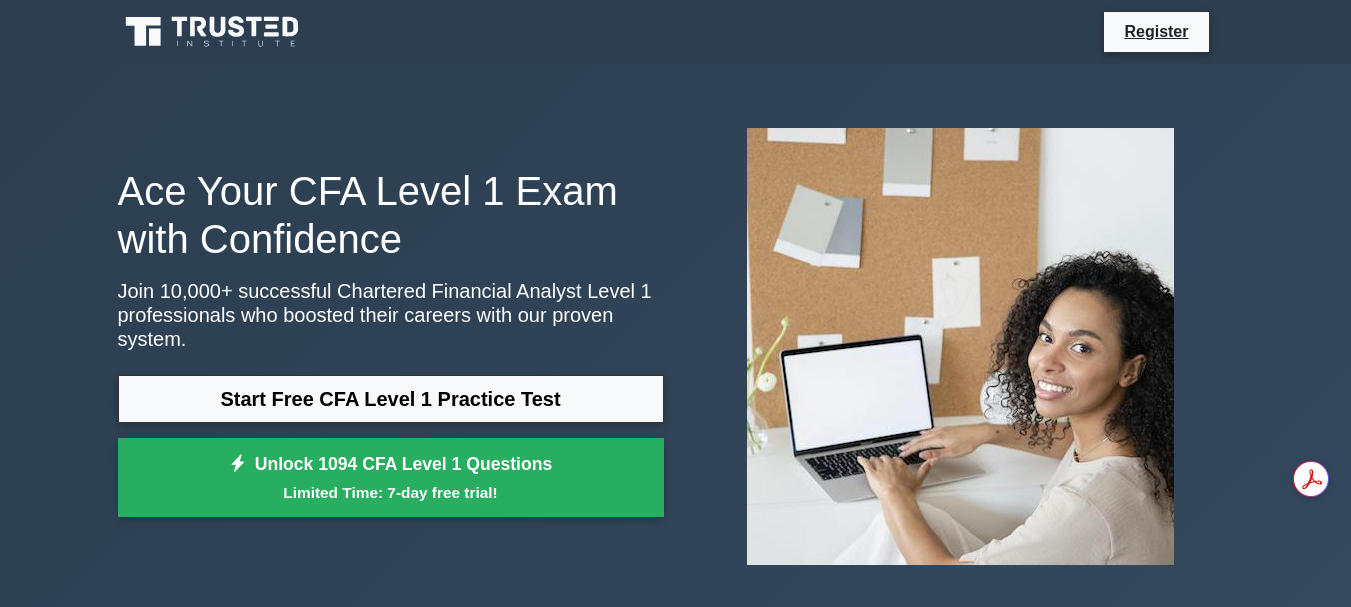 scroll, scrollTop: 0, scrollLeft: 0, axis: both 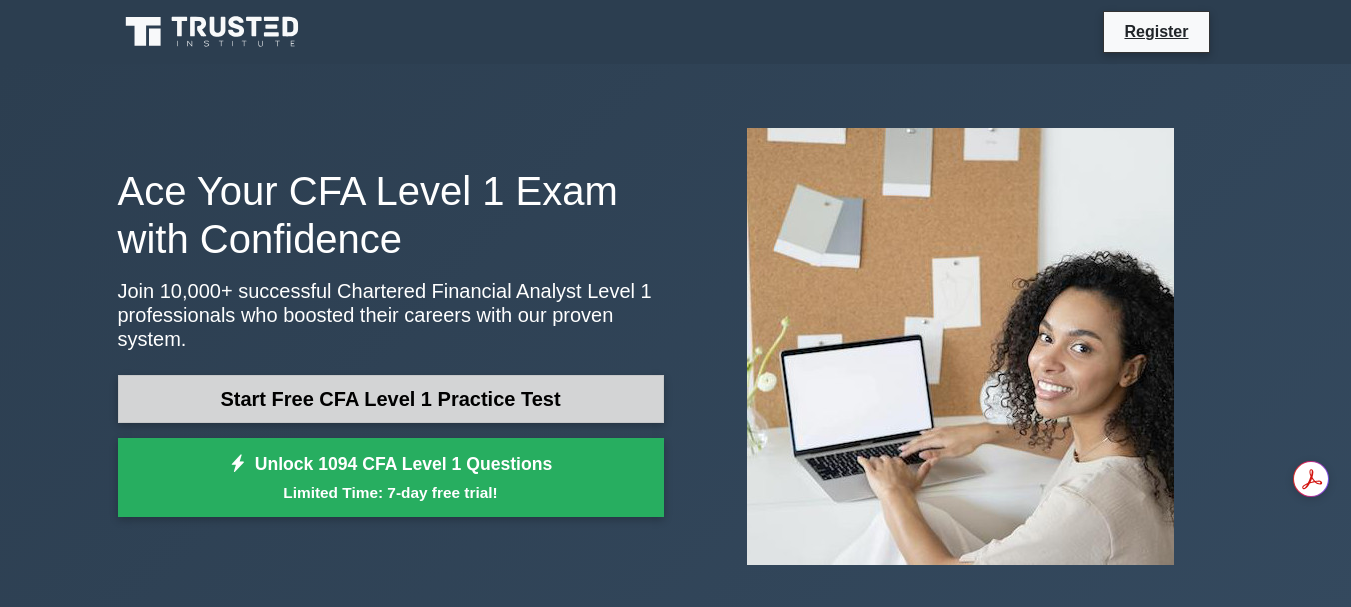 click on "Start Free CFA Level 1 Practice Test" at bounding box center [391, 399] 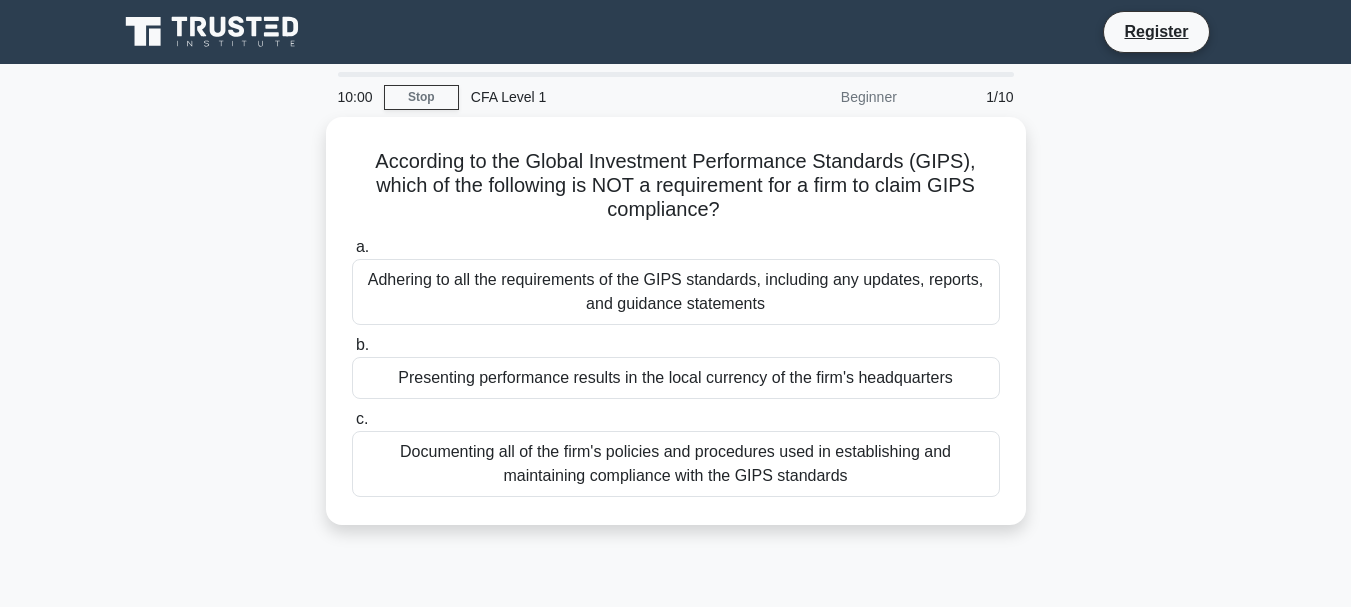 scroll, scrollTop: 0, scrollLeft: 0, axis: both 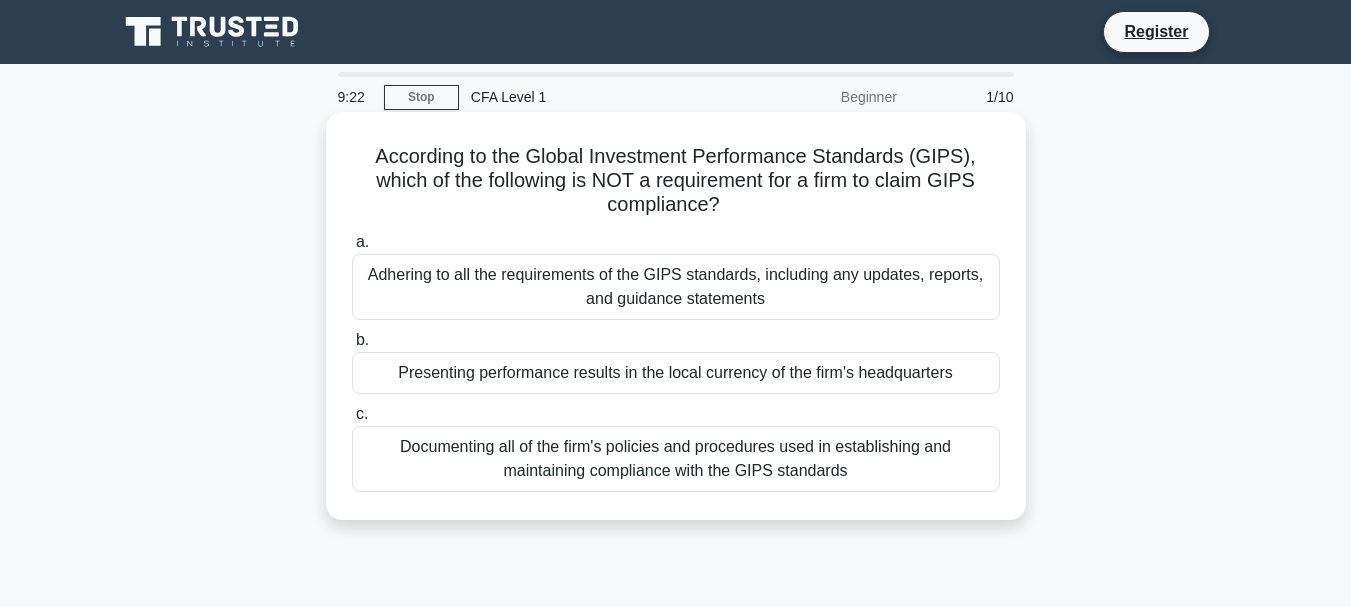 click on "Presenting performance results in the local currency of the firm's headquarters" at bounding box center (676, 373) 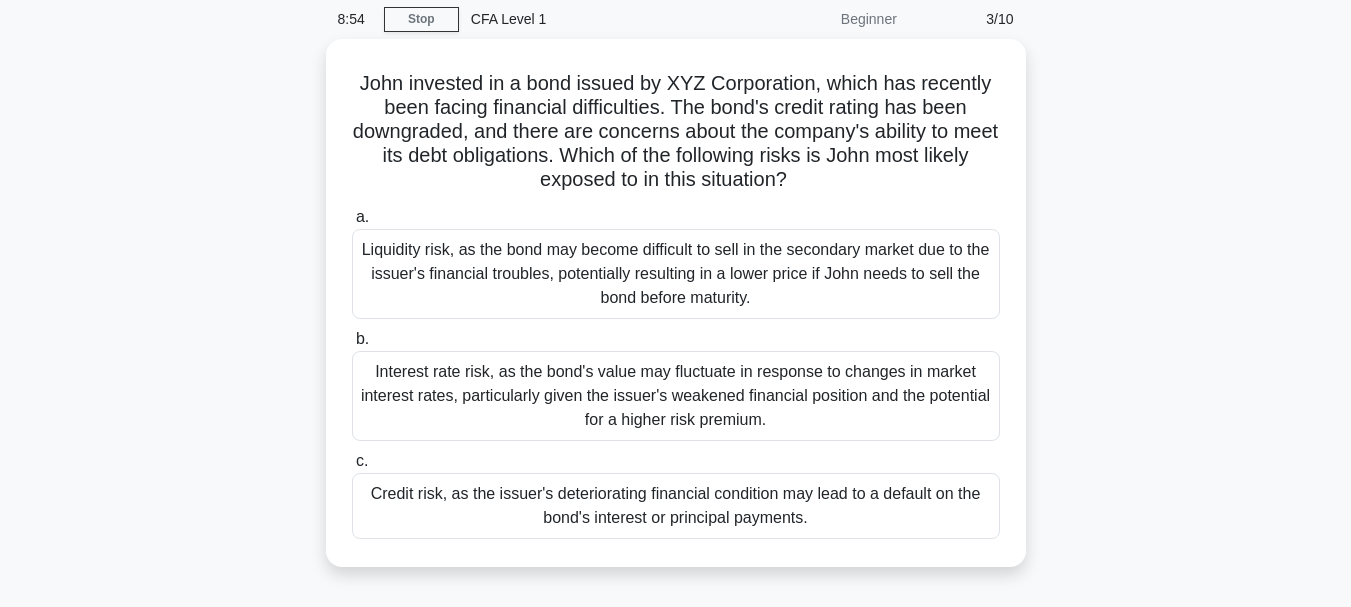 scroll, scrollTop: 100, scrollLeft: 0, axis: vertical 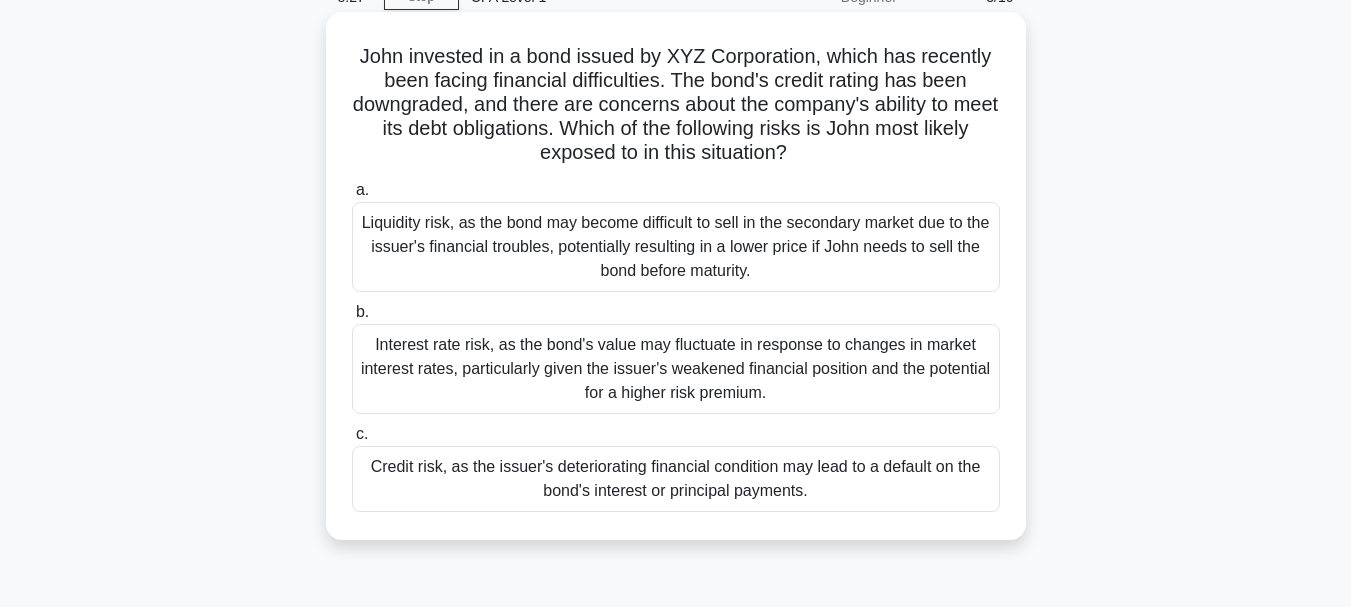 click on "Credit risk, as the issuer's deteriorating financial condition may lead to a default on the bond's interest or principal payments." at bounding box center [676, 479] 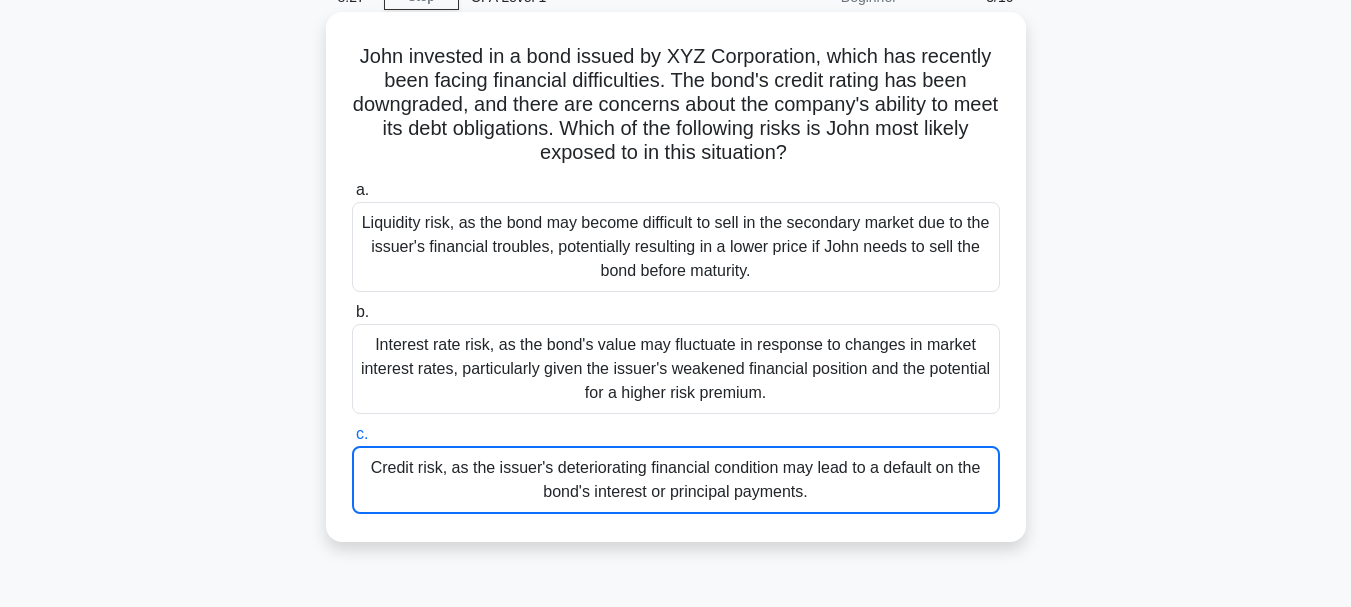 click on "8:27
Stop
CFA Level 1
Beginner
3/10
John invested in a bond issued by XYZ Corporation, which has recently been facing financial difficulties. The bond's credit rating has been downgraded, and there are concerns about the company's ability to meet its debt obligations. Which of the following risks is John most likely exposed to in this situation?
.spinner_0XTQ{transform-origin:center;animation:spinner_y6GP .75s linear infinite}@keyframes spinner_y6GP{100%{transform:rotate(360deg)}}
a. b. c." at bounding box center (676, 472) 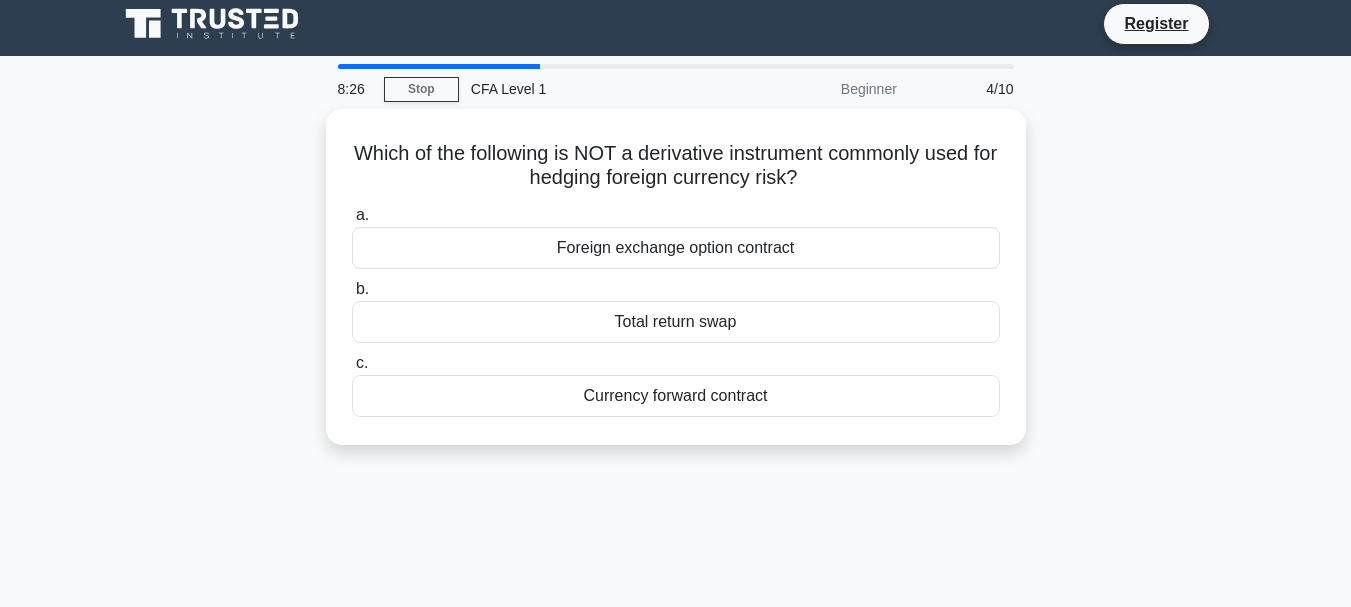 scroll, scrollTop: 0, scrollLeft: 0, axis: both 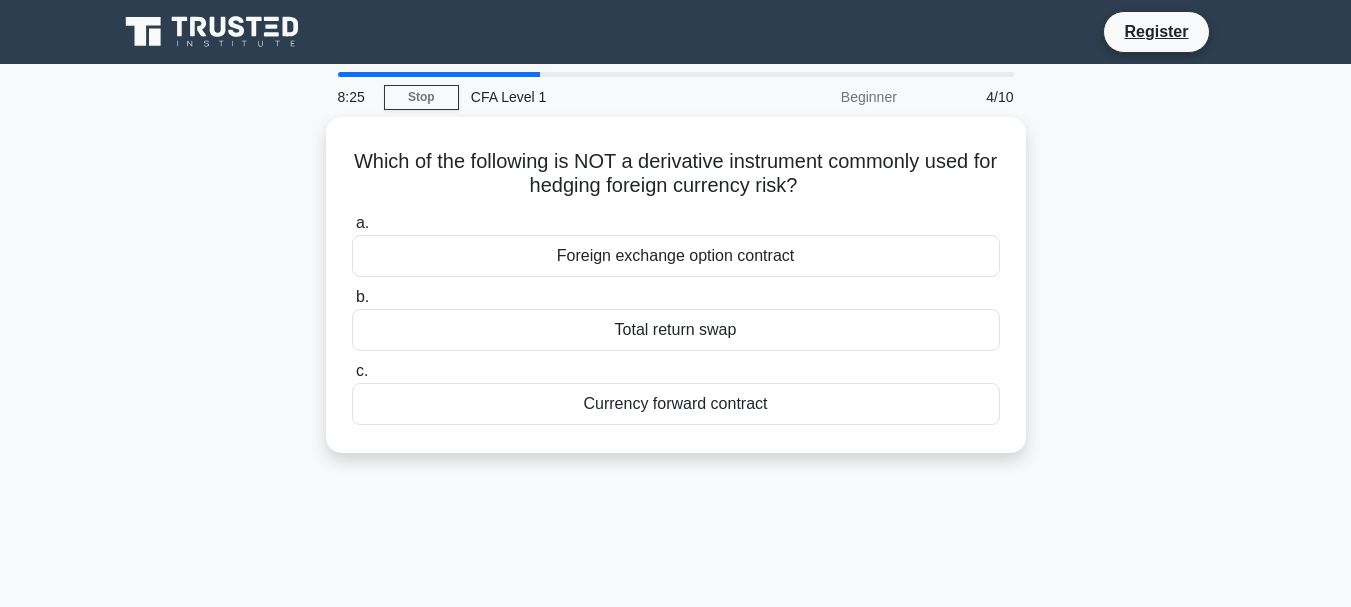 click on "Which of the following is NOT a derivative instrument commonly used for hedging foreign currency risk?
.spinner_0XTQ{transform-origin:center;animation:spinner_y6GP .75s linear infinite}@keyframes spinner_y6GP{100%{transform:rotate(360deg)}}
a.
Foreign exchange option contract
b. c." at bounding box center (676, 297) 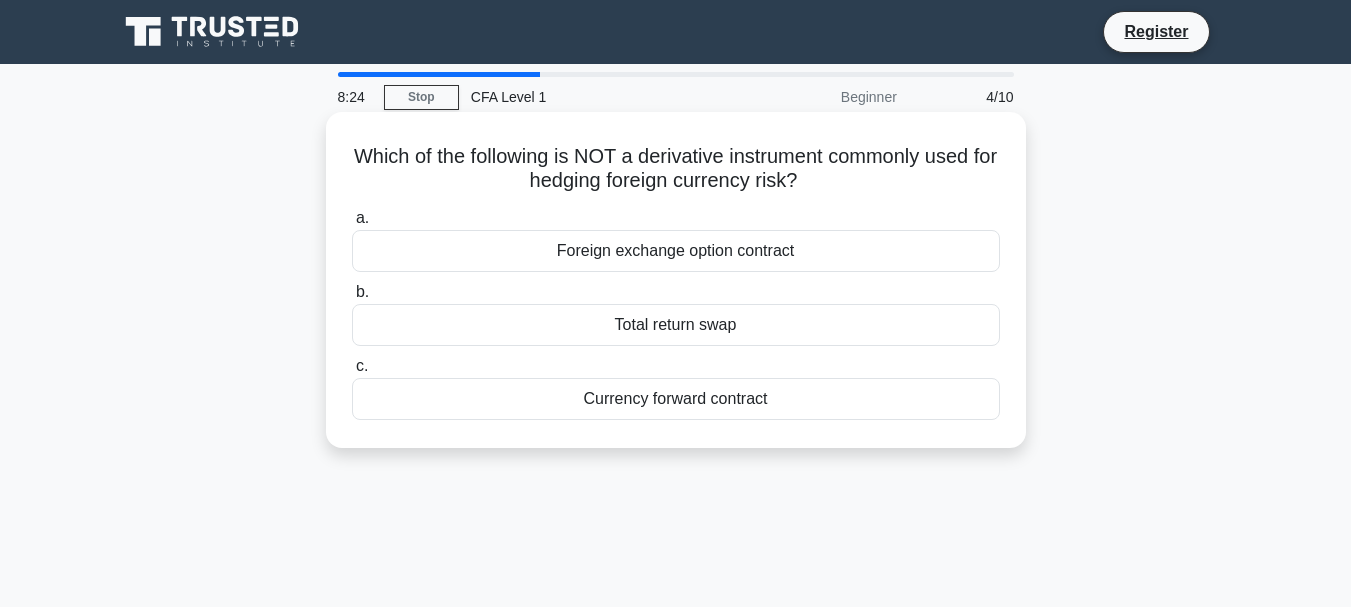click on "Which of the following is NOT a derivative instrument commonly used for hedging foreign currency risk?
.spinner_0XTQ{transform-origin:center;animation:spinner_y6GP .75s linear infinite}@keyframes spinner_y6GP{100%{transform:rotate(360deg)}}" at bounding box center (676, 169) 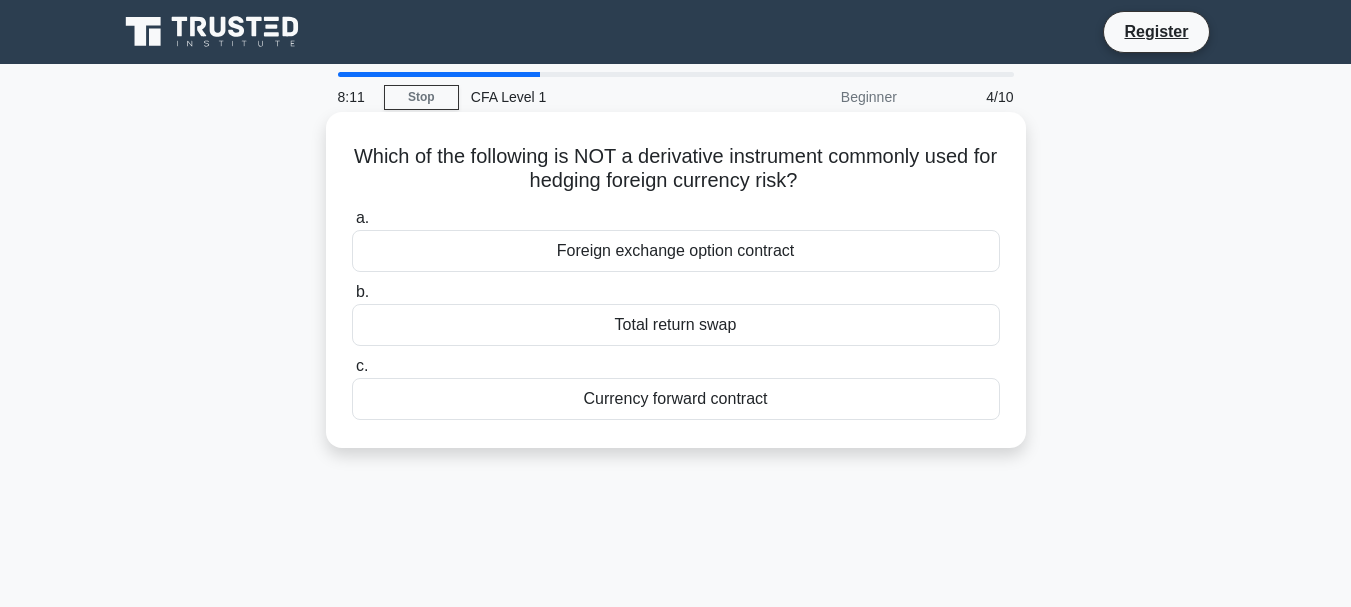 click on "Total return swap" at bounding box center [676, 325] 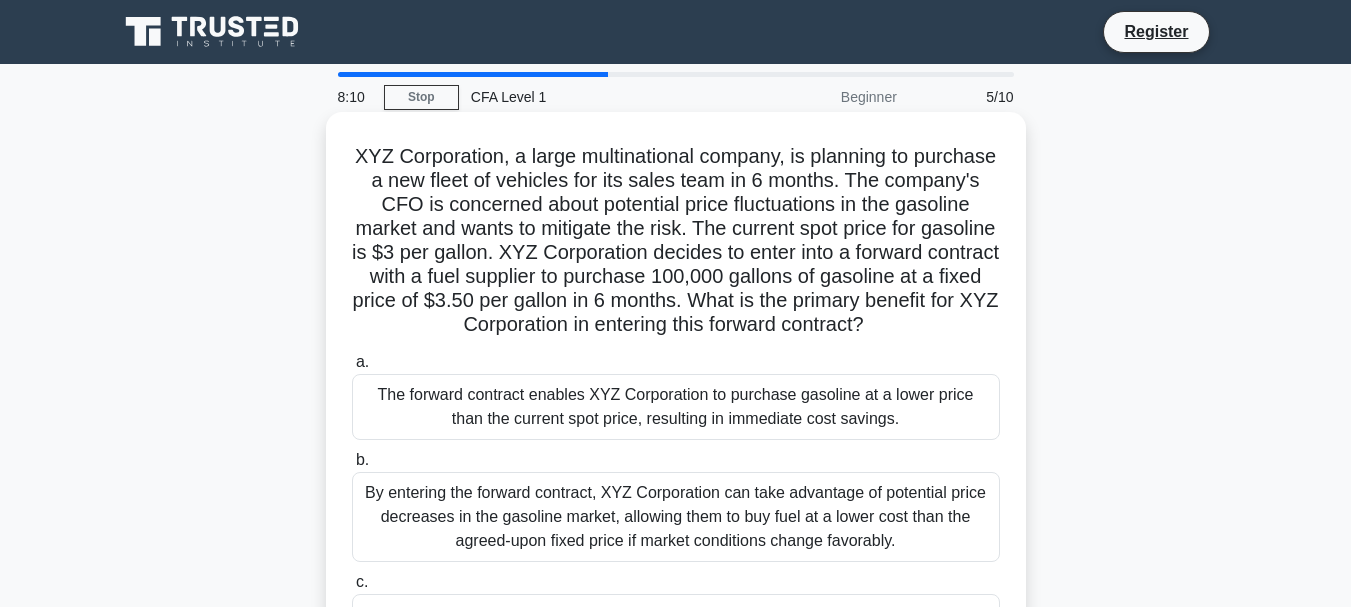 click on "XYZ Corporation, a large multinational company, is planning to purchase a new fleet of vehicles for its sales team in 6 months. The company's CFO is concerned about potential price fluctuations in the gasoline market and wants to mitigate the risk. The current spot price for gasoline is $3 per gallon. XYZ Corporation decides to enter into a forward contract with a fuel supplier to purchase 100,000 gallons of gasoline at a fixed price of $3.50 per gallon in 6 months. What is the primary benefit for XYZ Corporation in entering this forward contract?
.spinner_0XTQ{transform-origin:center;animation:spinner_y6GP .75s linear infinite}@keyframes spinner_y6GP{100%{transform:rotate(360deg)}}" at bounding box center [676, 241] 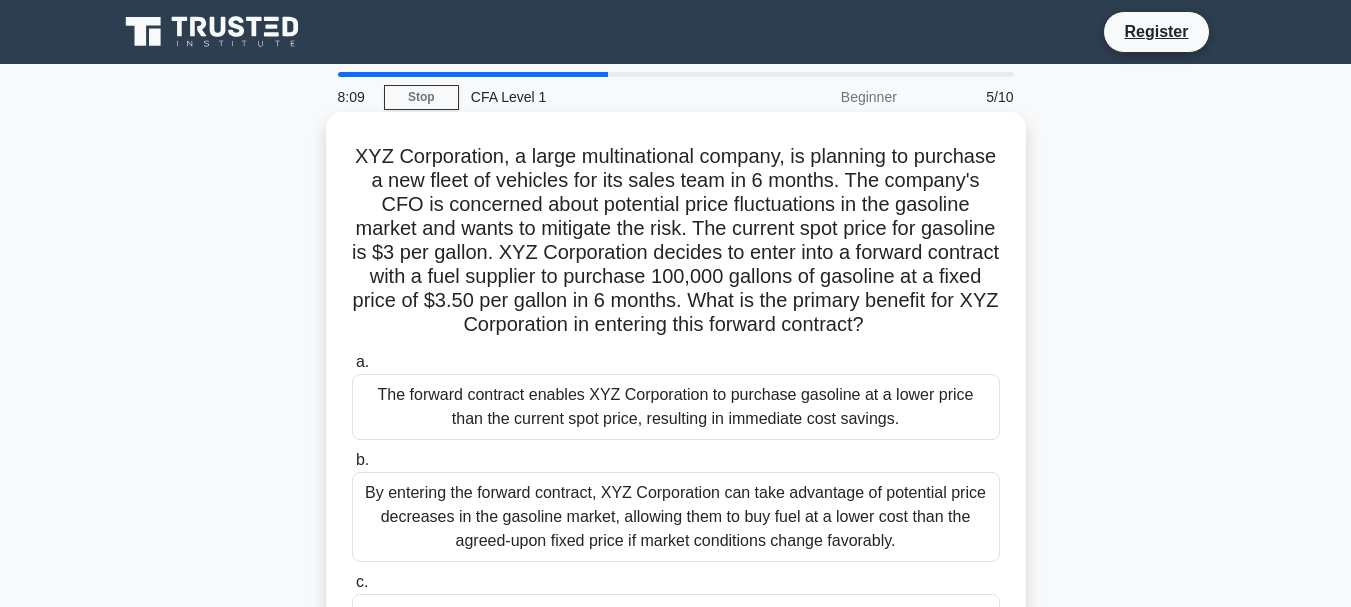 click on "XYZ Corporation, a large multinational company, is planning to purchase a new fleet of vehicles for its sales team in 6 months. The company's CFO is concerned about potential price fluctuations in the gasoline market and wants to mitigate the risk. The current spot price for gasoline is $3 per gallon. XYZ Corporation decides to enter into a forward contract with a fuel supplier to purchase 100,000 gallons of gasoline at a fixed price of $3.50 per gallon in 6 months. What is the primary benefit for XYZ Corporation in entering this forward contract?
.spinner_0XTQ{transform-origin:center;animation:spinner_y6GP .75s linear infinite}@keyframes spinner_y6GP{100%{transform:rotate(360deg)}}" at bounding box center (676, 241) 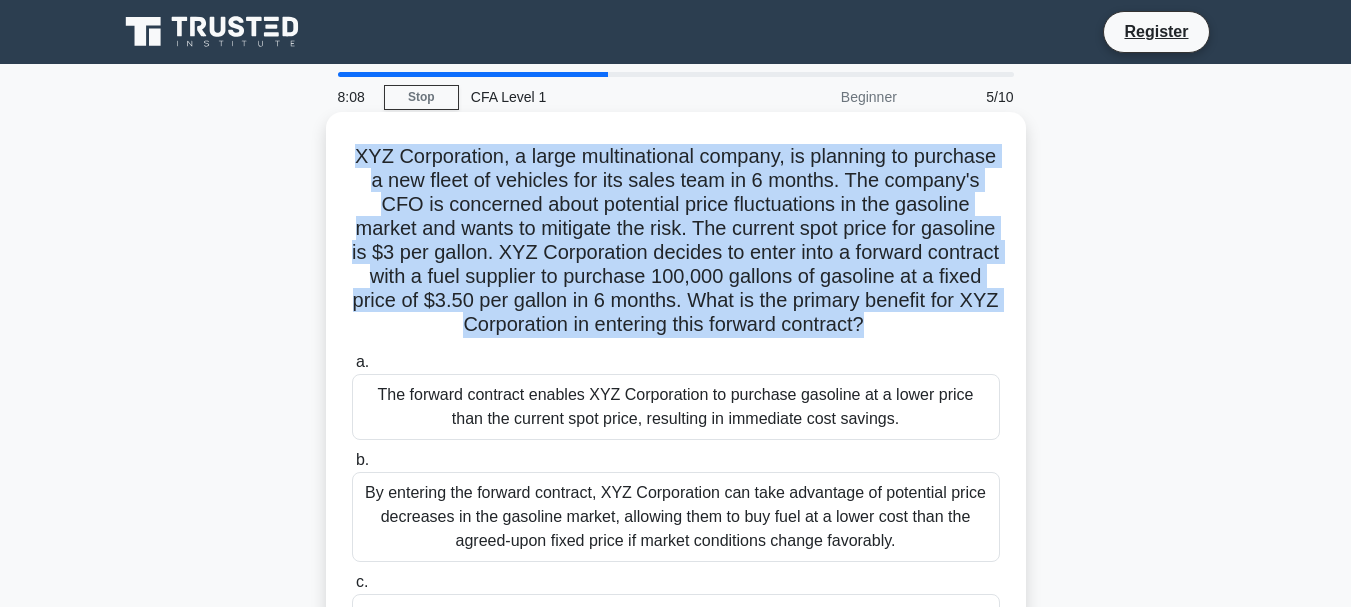 drag, startPoint x: 374, startPoint y: 144, endPoint x: 430, endPoint y: 156, distance: 57.271286 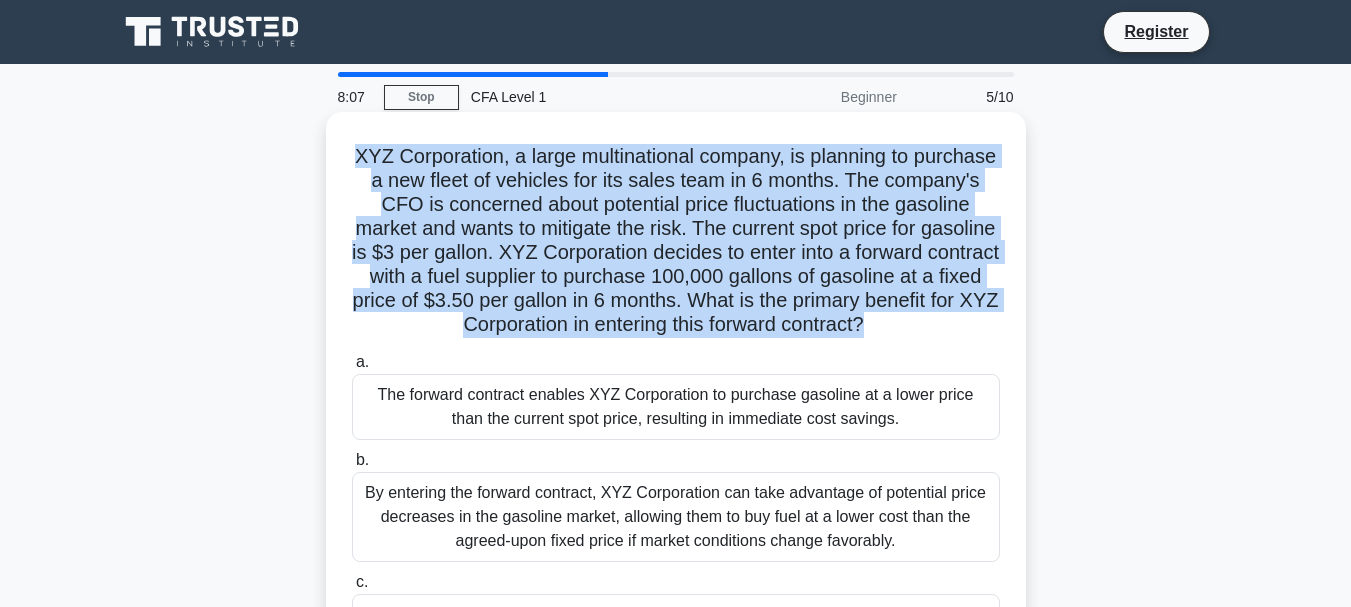 click on "XYZ Corporation, a large multinational company, is planning to purchase a new fleet of vehicles for its sales team in 6 months. The company's CFO is concerned about potential price fluctuations in the gasoline market and wants to mitigate the risk. The current spot price for gasoline is $3 per gallon. XYZ Corporation decides to enter into a forward contract with a fuel supplier to purchase 100,000 gallons of gasoline at a fixed price of $3.50 per gallon in 6 months. What is the primary benefit for XYZ Corporation in entering this forward contract?
.spinner_0XTQ{transform-origin:center;animation:spinner_y6GP .75s linear infinite}@keyframes spinner_y6GP{100%{transform:rotate(360deg)}}" at bounding box center [676, 241] 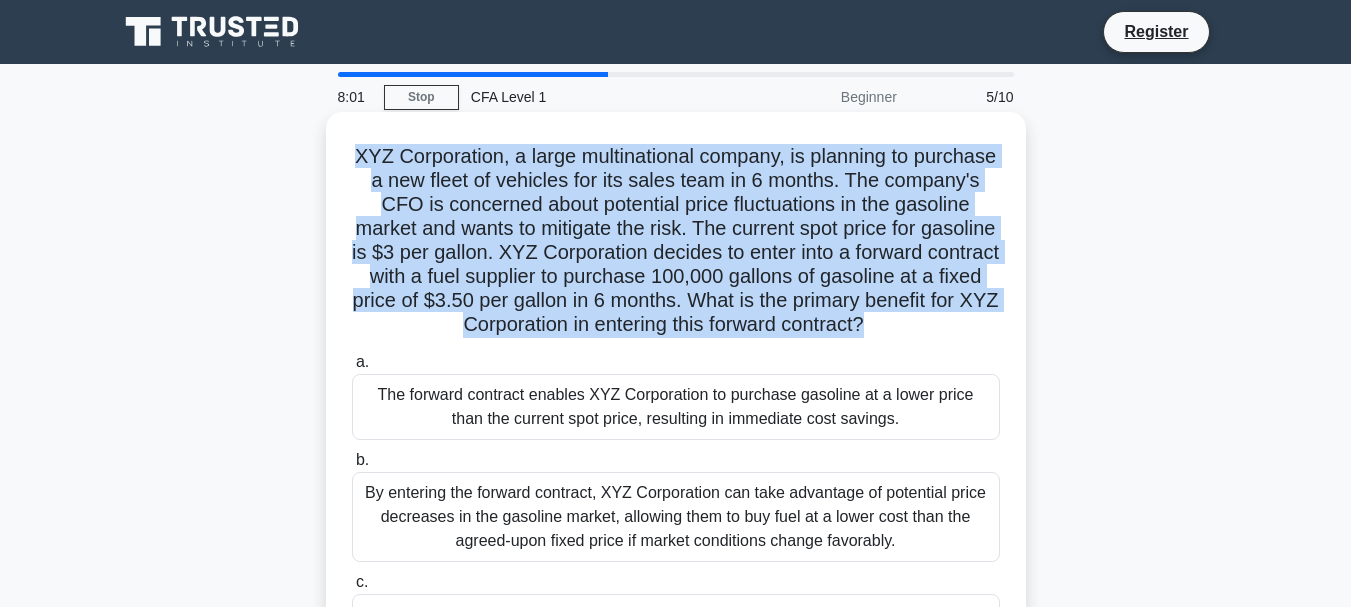 click on "XYZ Corporation, a large multinational company, is planning to purchase a new fleet of vehicles for its sales team in 6 months. The company's CFO is concerned about potential price fluctuations in the gasoline market and wants to mitigate the risk. The current spot price for gasoline is $3 per gallon. XYZ Corporation decides to enter into a forward contract with a fuel supplier to purchase 100,000 gallons of gasoline at a fixed price of $3.50 per gallon in 6 months. What is the primary benefit for XYZ Corporation in entering this forward contract?
.spinner_0XTQ{transform-origin:center;animation:spinner_y6GP .75s linear infinite}@keyframes spinner_y6GP{100%{transform:rotate(360deg)}}" at bounding box center [676, 241] 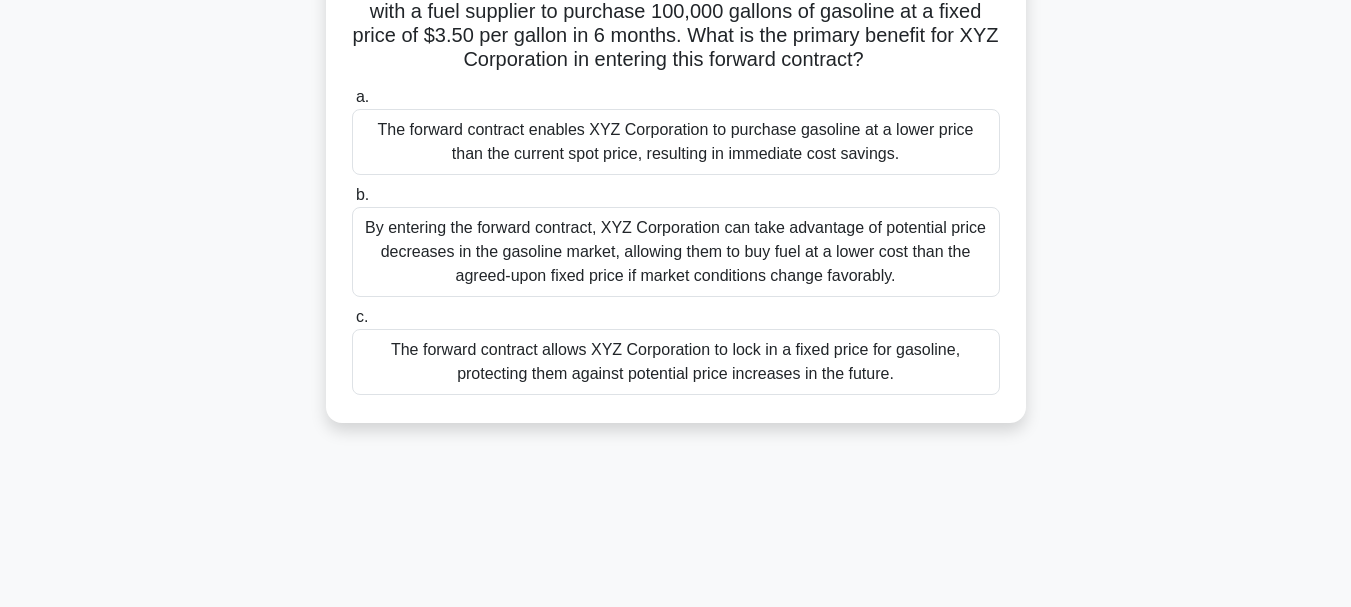 scroll, scrollTop: 300, scrollLeft: 0, axis: vertical 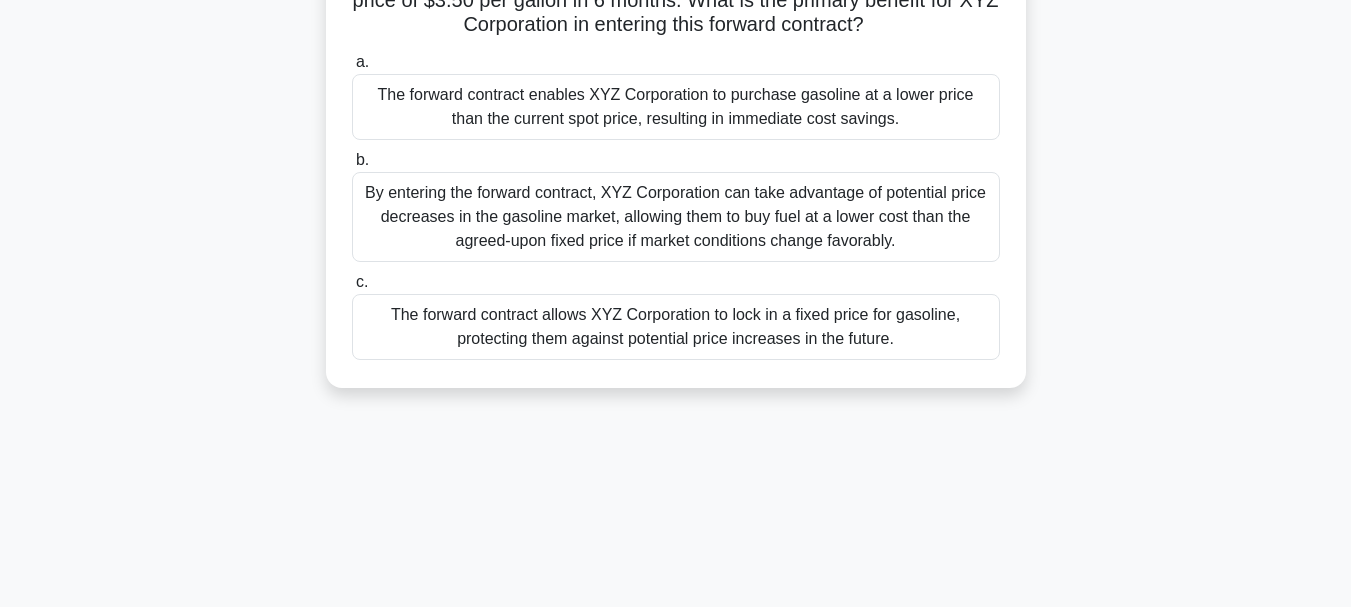 click on "The forward contract allows XYZ Corporation to lock in a fixed price for gasoline, protecting them against potential price increases in the future." at bounding box center [676, 327] 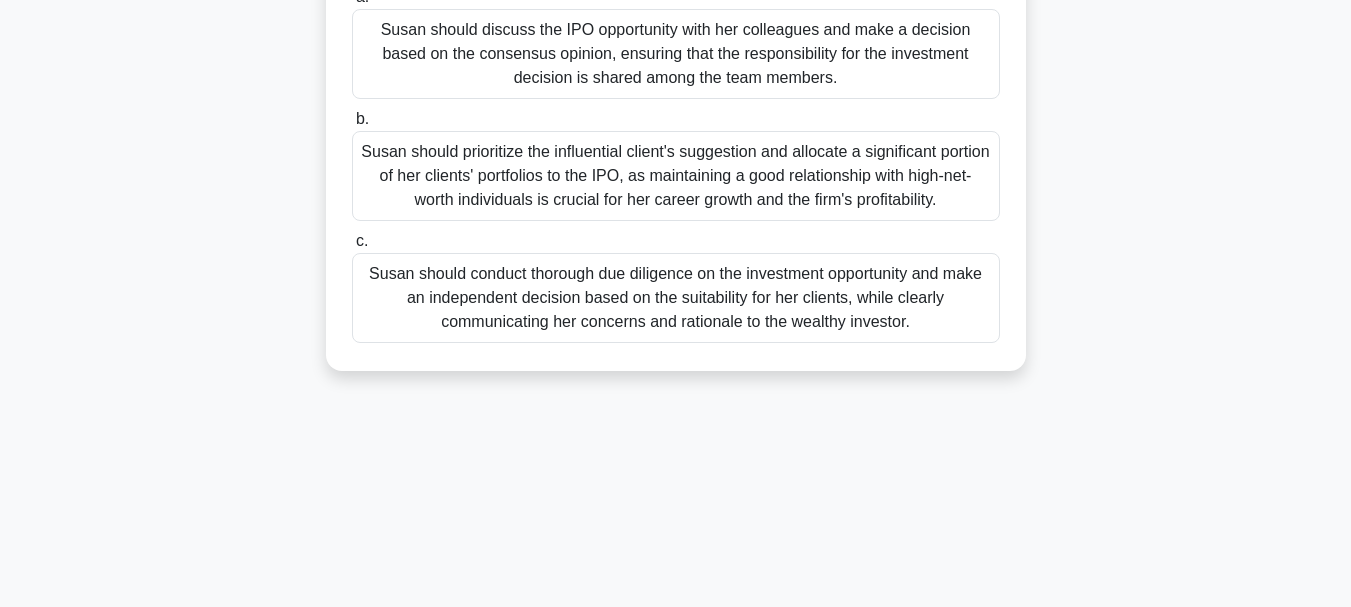 scroll, scrollTop: 400, scrollLeft: 0, axis: vertical 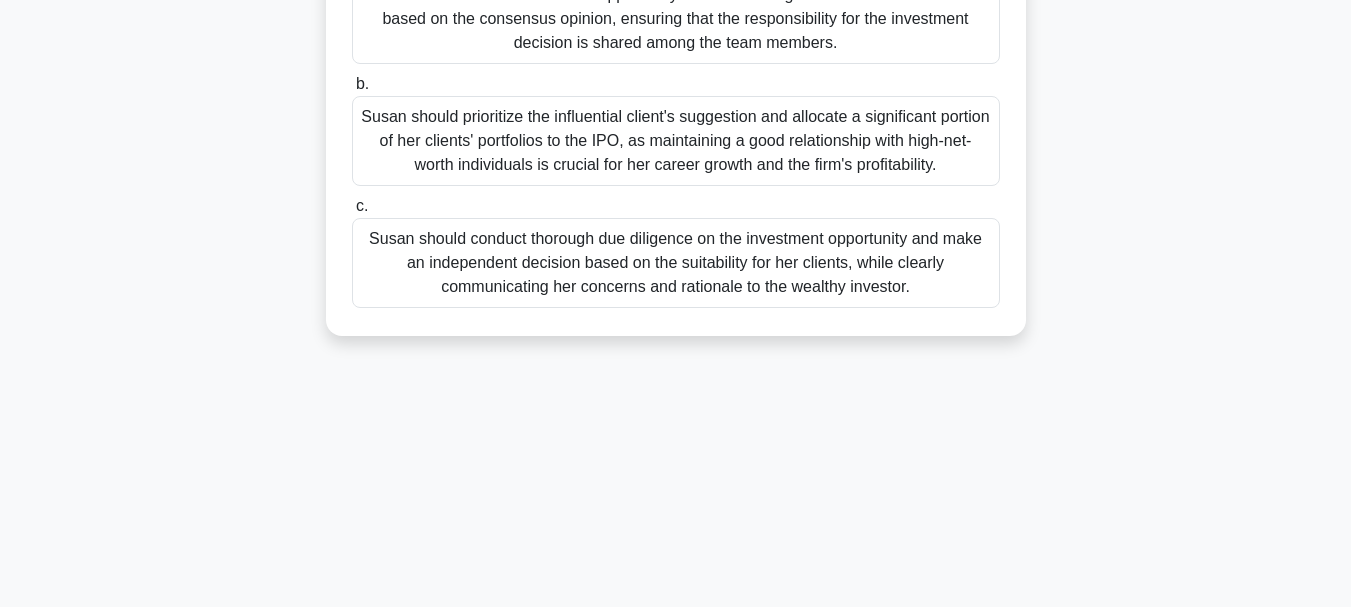 click on "Susan should conduct thorough due diligence on the investment opportunity and make an independent decision based on the suitability for her clients, while clearly communicating her concerns and rationale to the wealthy investor." at bounding box center (676, 263) 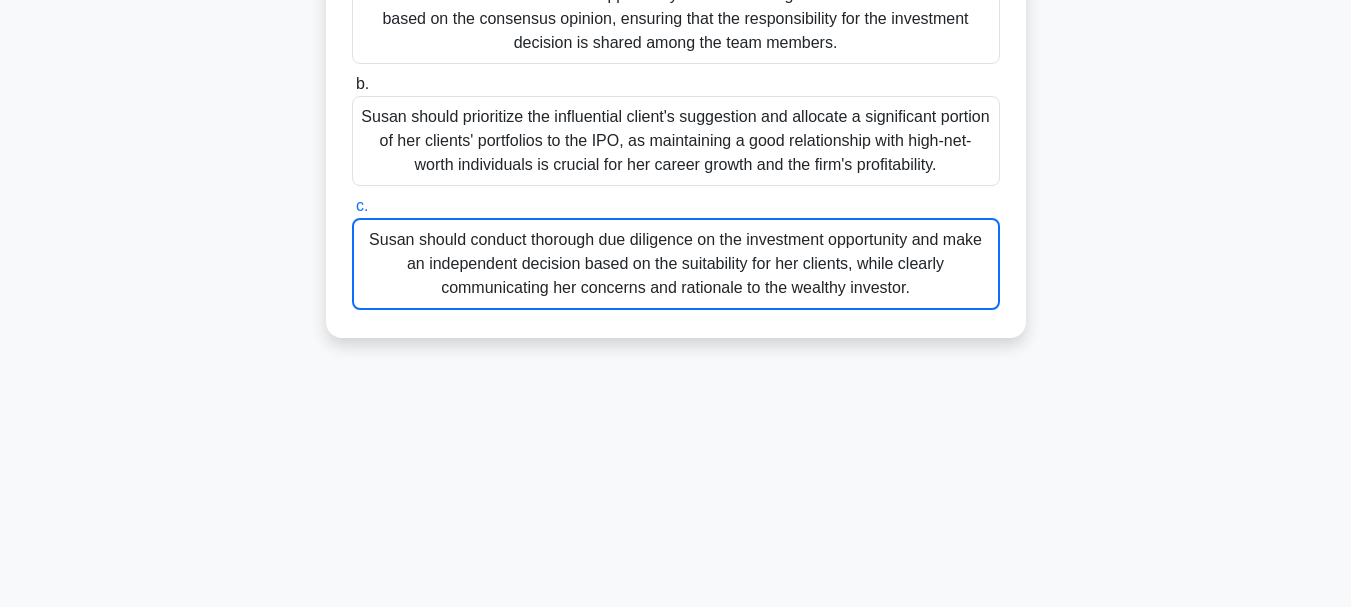 click on "5:52
Stop
CFA Level 1
Beginner
6/10
Susan, a CFA charterholder, is a portfolio manager at a large investment firm. During a client meeting, a wealthy investor mentions a promising startup that is planning an IPO. The investor suggests that Susan should invest some of her clients' money in the IPO for potentially high returns. Susan is unsure about the company's prospects and feels pressured by the influential client. According to the CFA Institute Code of Ethics and Standards of Professional Conduct, what is the most appropriate course of action for Susan?
.spinner_0XTQ{transform-origin:center;animation:spinner_y6GP .75s linear infinite}@keyframes spinner_y6GP{100%{transform:rotate(360deg)}}" at bounding box center [676, 172] 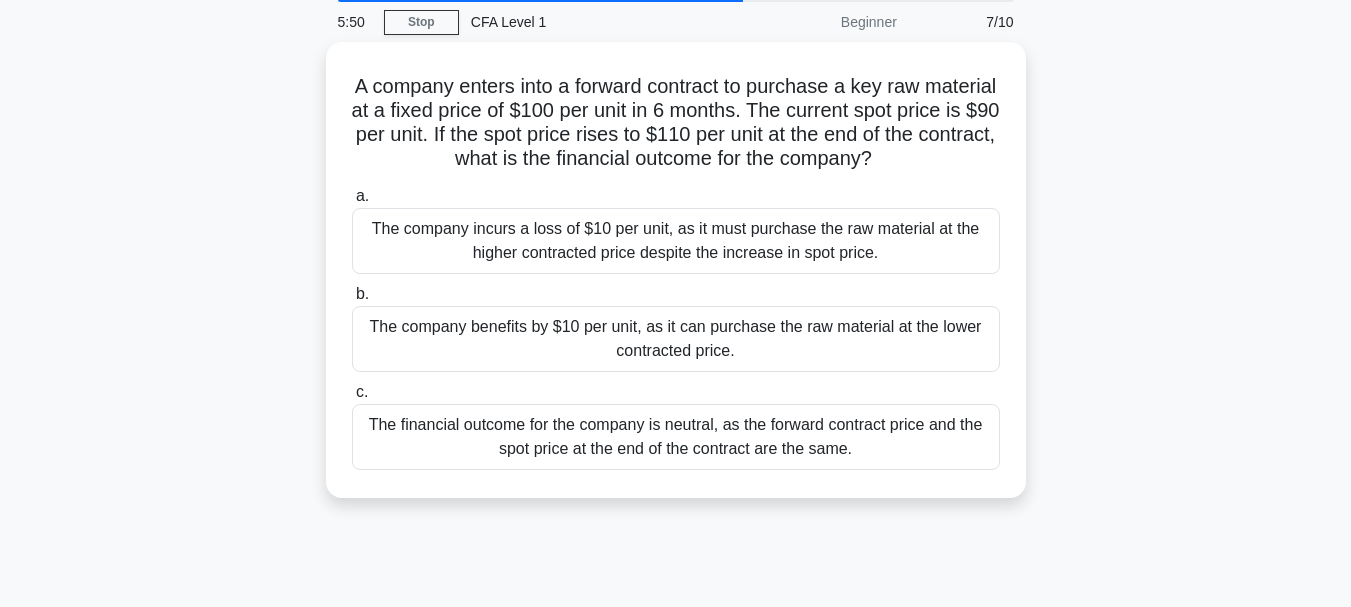 scroll, scrollTop: 0, scrollLeft: 0, axis: both 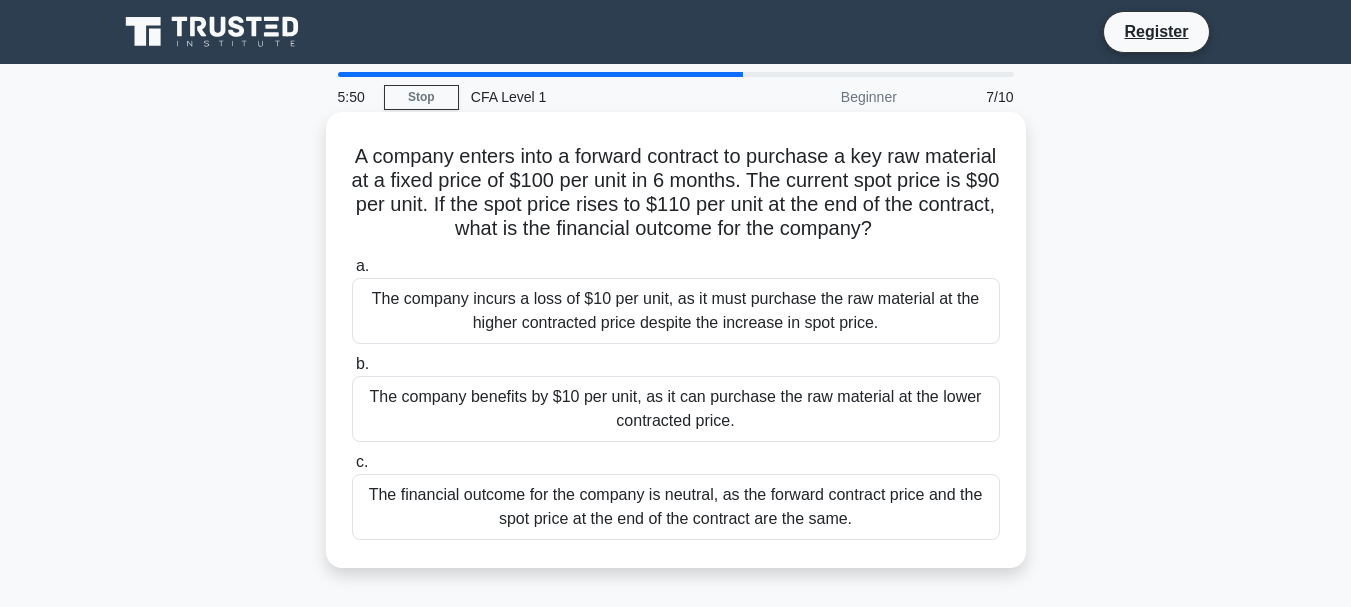 click on "A company enters into a forward contract to purchase a key raw material at a fixed price of $100 per unit in 6 months. The current spot price is $90 per unit. If the spot price rises to $110 per unit at the end of the contract, what is the financial outcome for the company?
.spinner_0XTQ{transform-origin:center;animation:spinner_y6GP .75s linear infinite}@keyframes spinner_y6GP{100%{transform:rotate(360deg)}}
a.
b." at bounding box center [676, 340] 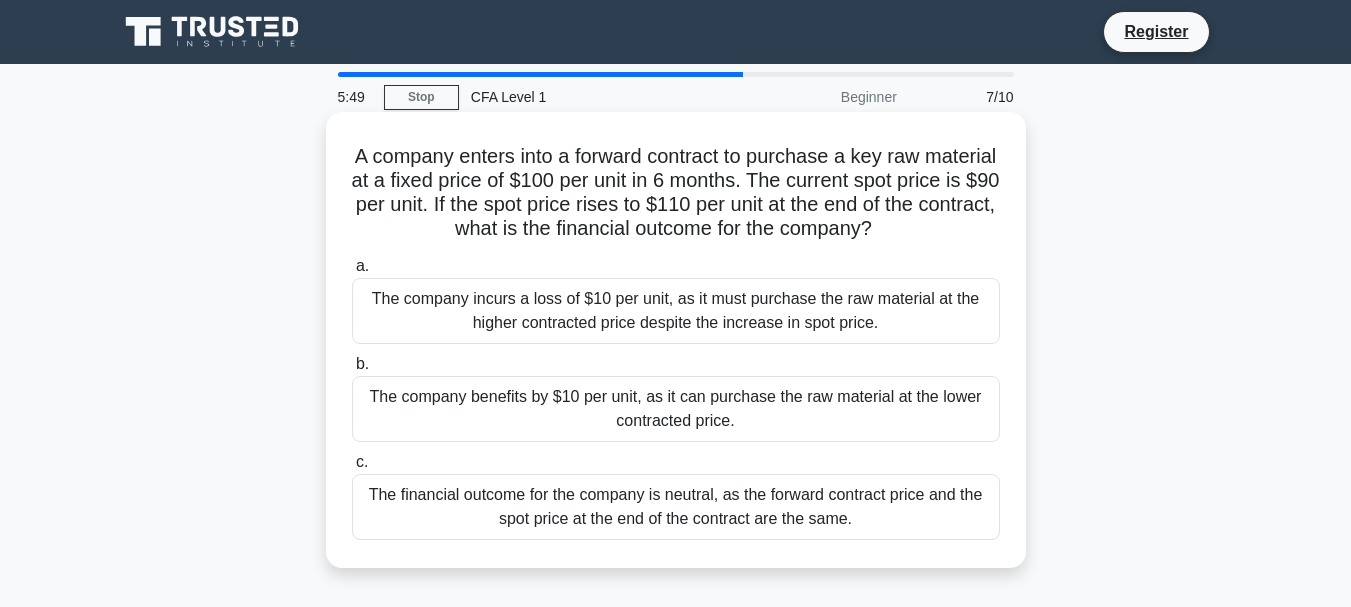 click on "A company enters into a forward contract to purchase a key raw material at a fixed price of $100 per unit in 6 months. The current spot price is $90 per unit. If the spot price rises to $110 per unit at the end of the contract, what is the financial outcome for the company?
.spinner_0XTQ{transform-origin:center;animation:spinner_y6GP .75s linear infinite}@keyframes spinner_y6GP{100%{transform:rotate(360deg)}}" at bounding box center [676, 193] 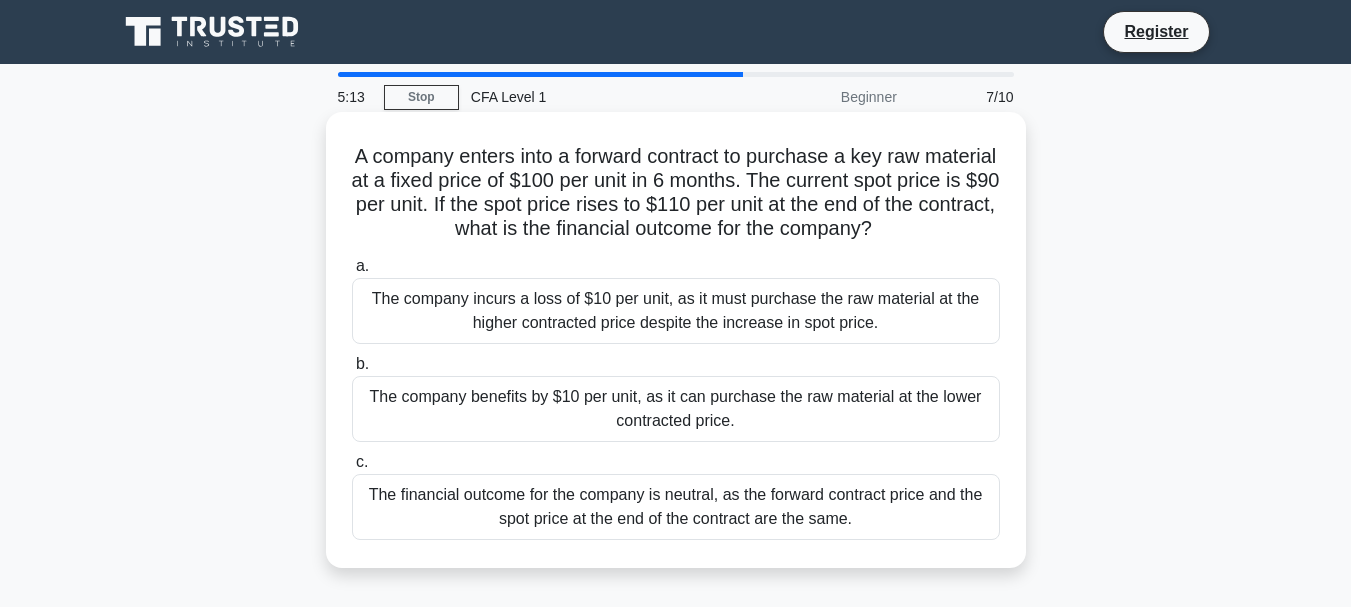 scroll, scrollTop: 100, scrollLeft: 0, axis: vertical 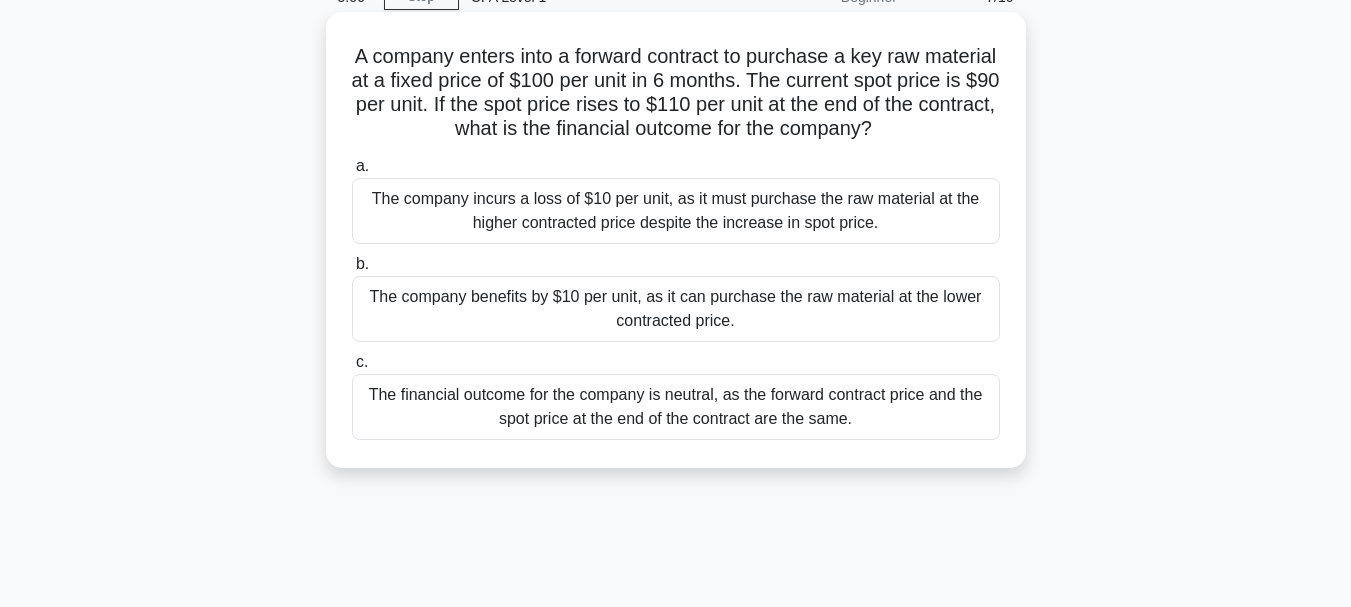click on "The company benefits by $10 per unit, as it can purchase the raw material at the lower contracted price." at bounding box center [676, 309] 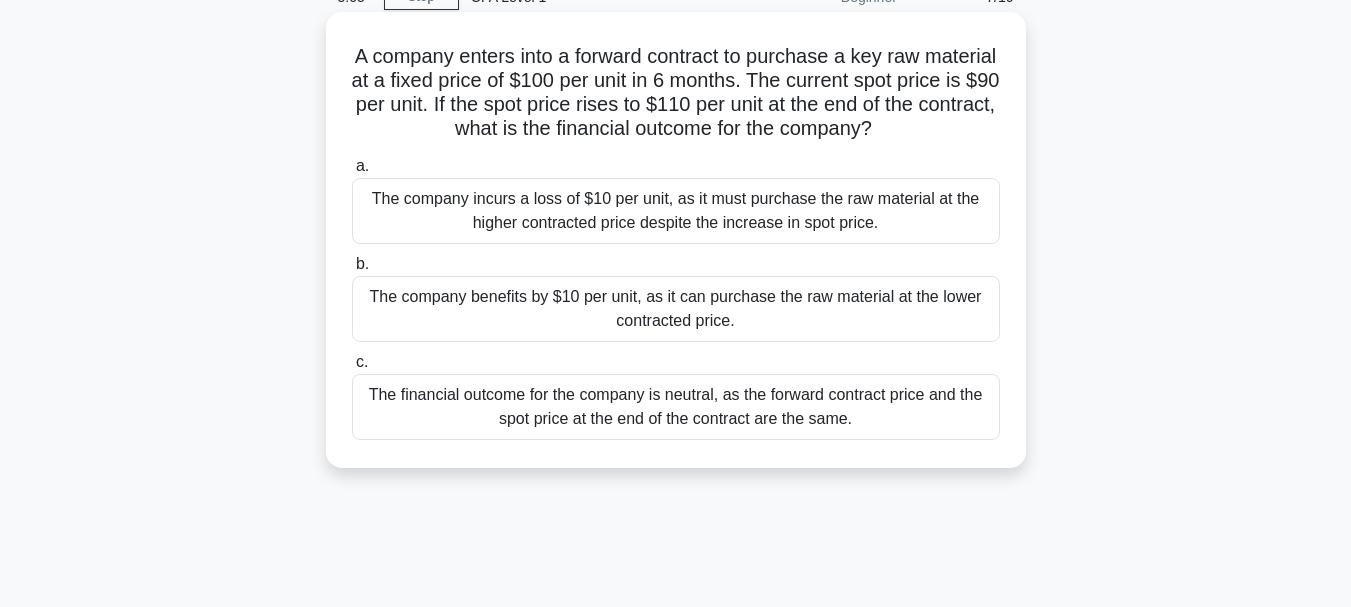 click on "The company benefits by $10 per unit, as it can purchase the raw material at the lower contracted price." at bounding box center [676, 309] 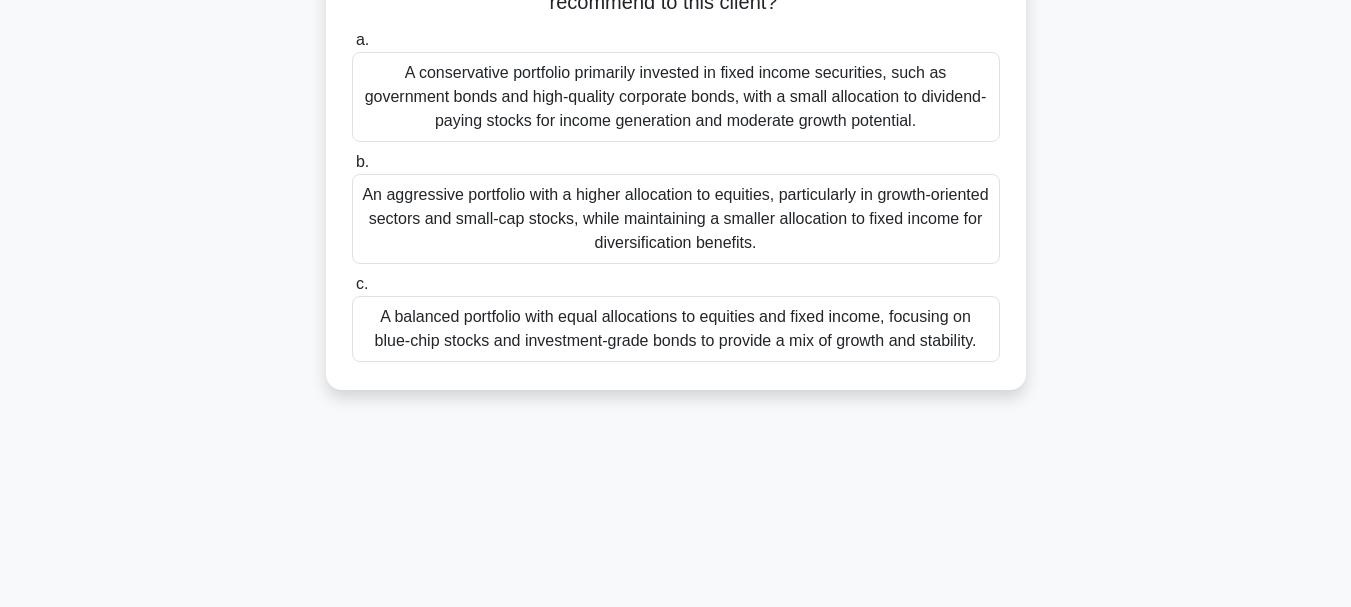 scroll, scrollTop: 300, scrollLeft: 0, axis: vertical 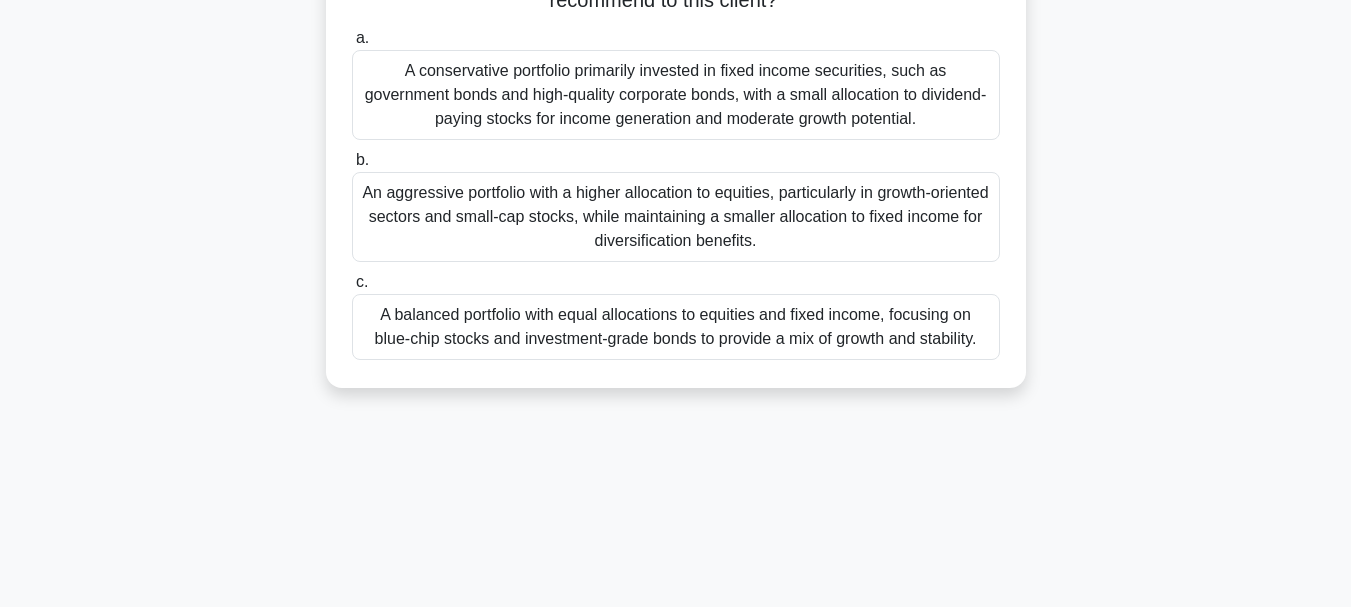 click on "A balanced portfolio with equal allocations to equities and fixed income, focusing on blue-chip stocks and investment-grade bonds to provide a mix of growth and stability." at bounding box center [676, 327] 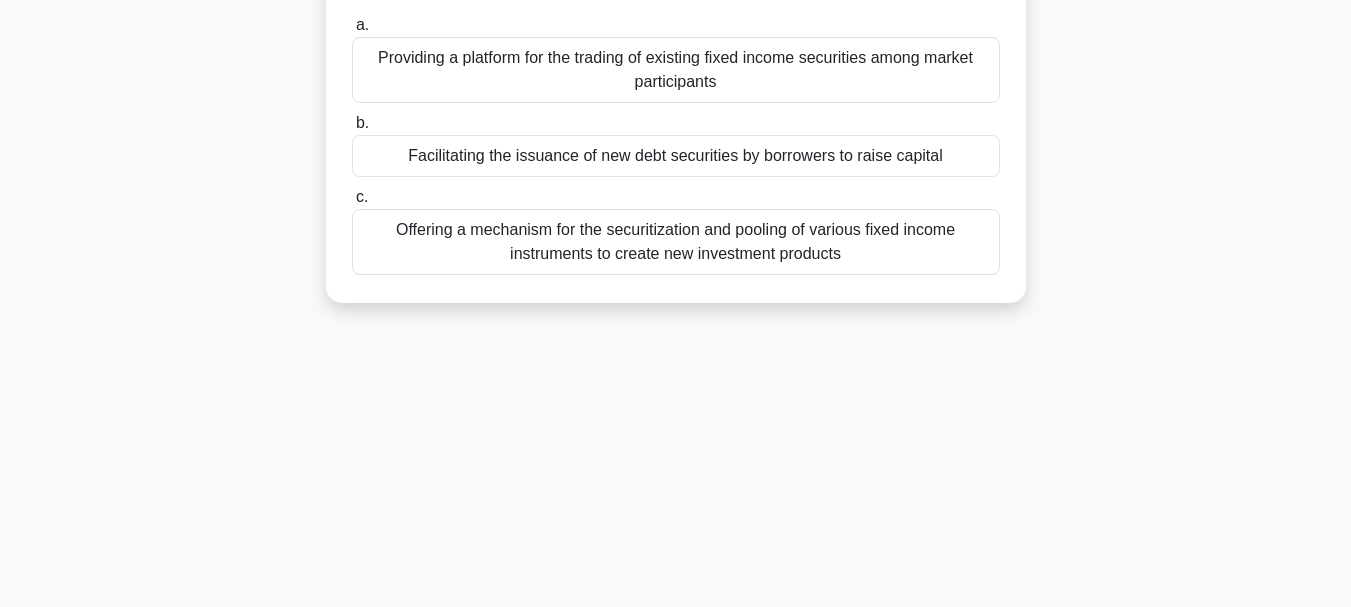 scroll, scrollTop: 0, scrollLeft: 0, axis: both 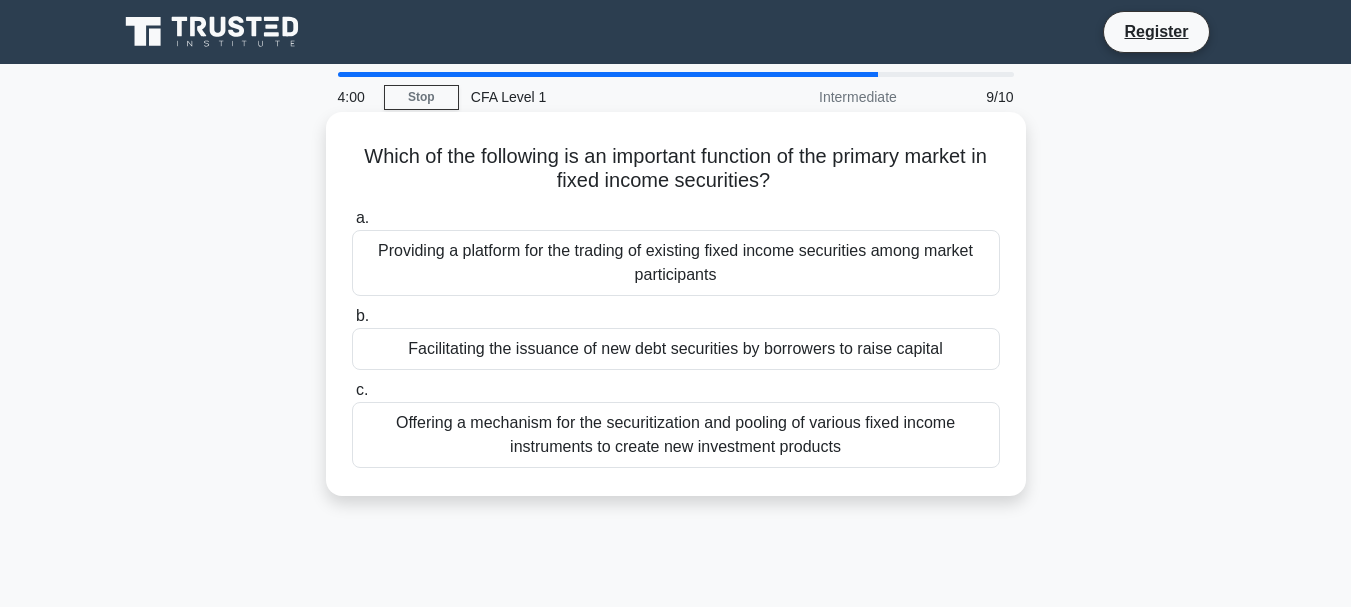 click on "Providing a platform for the trading of existing fixed income securities among market participants" at bounding box center (676, 263) 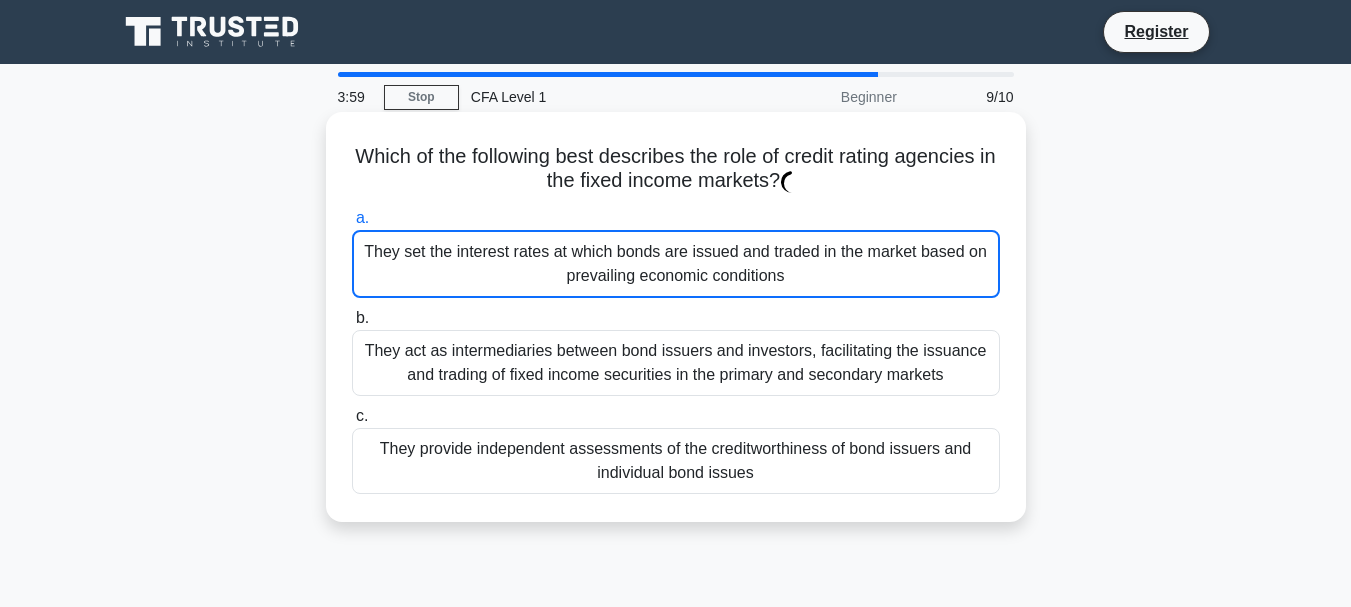 click on "They set the interest rates at which bonds are issued and traded in the market based on prevailing economic conditions" at bounding box center (676, 264) 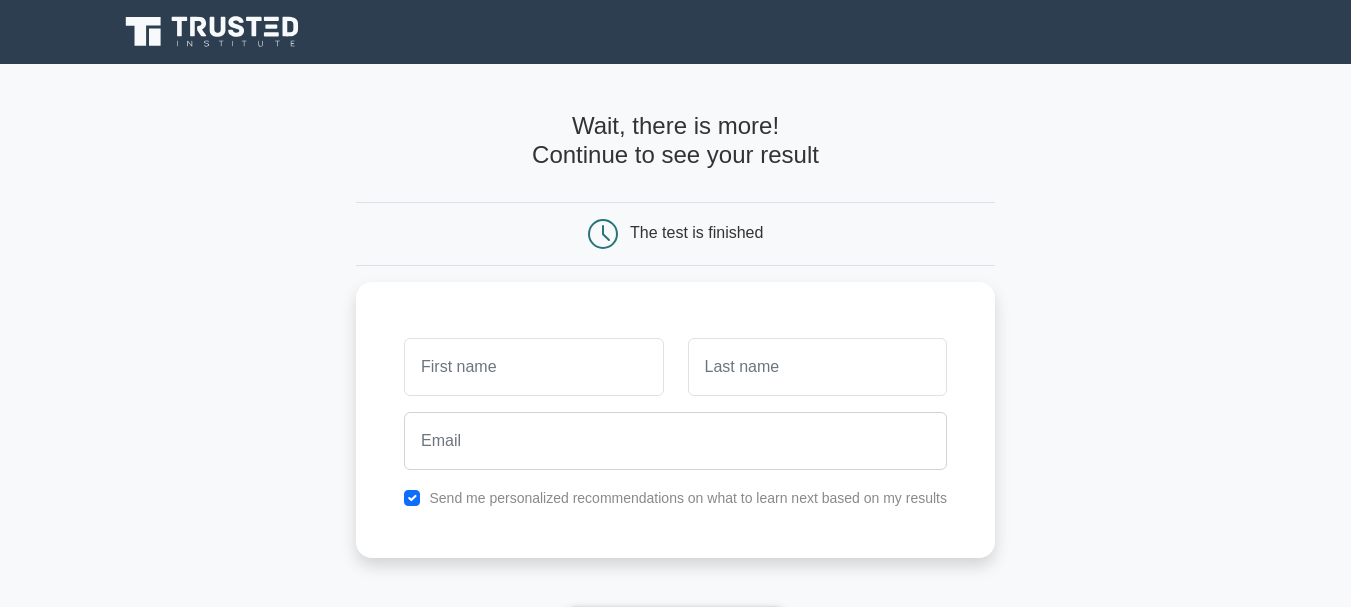 scroll, scrollTop: 0, scrollLeft: 0, axis: both 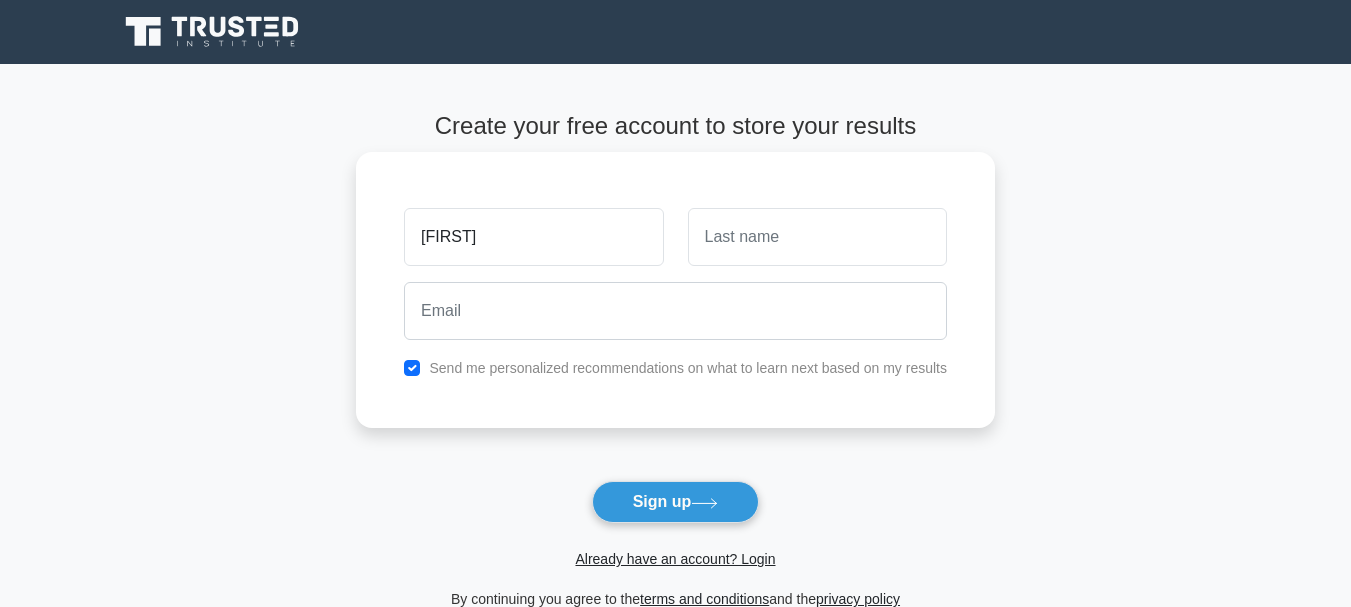 type on "Abin" 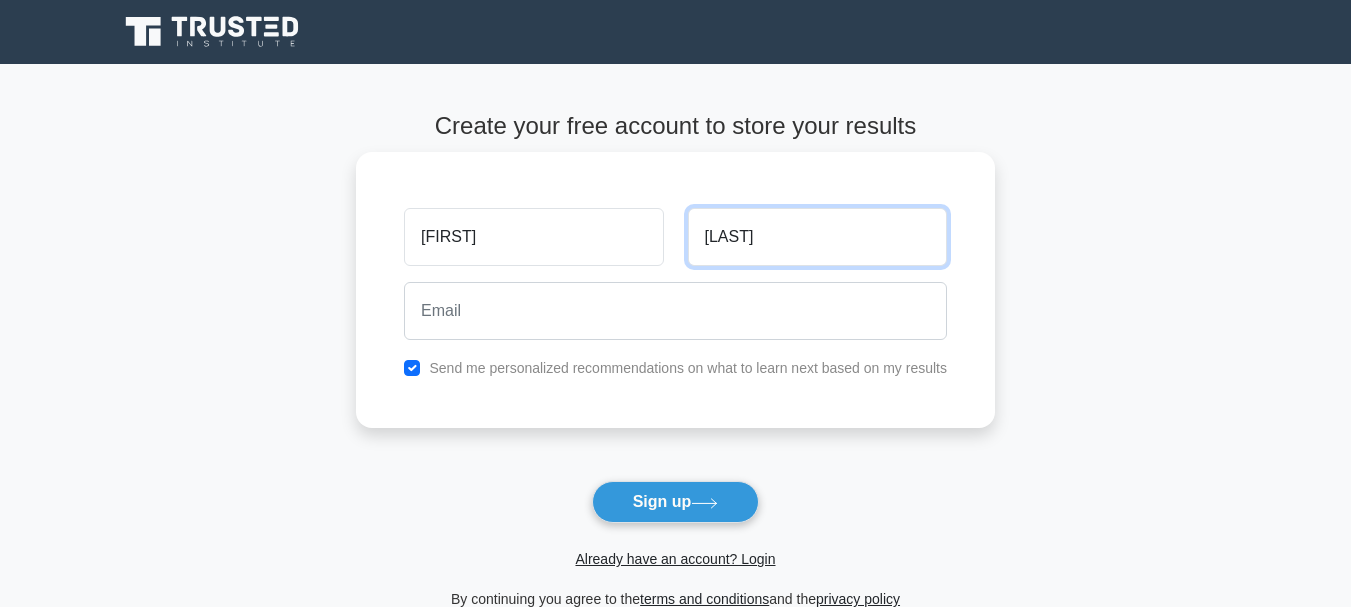 type on "Varghese" 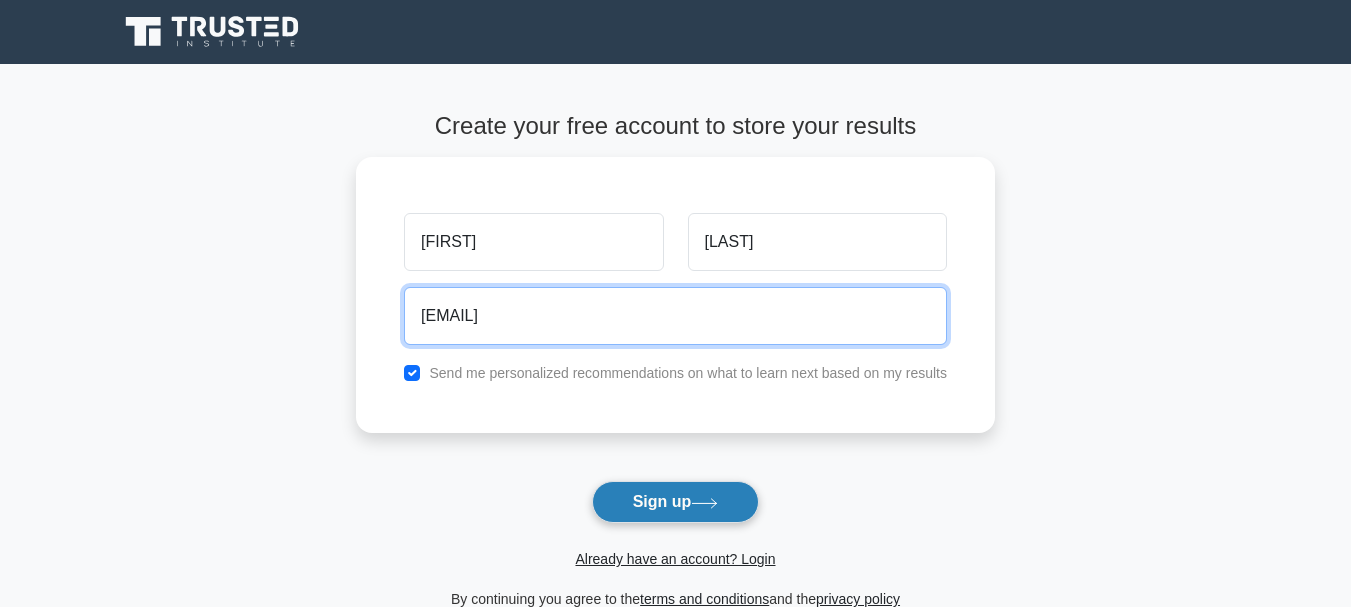 type on "abin97.av@gmail.com" 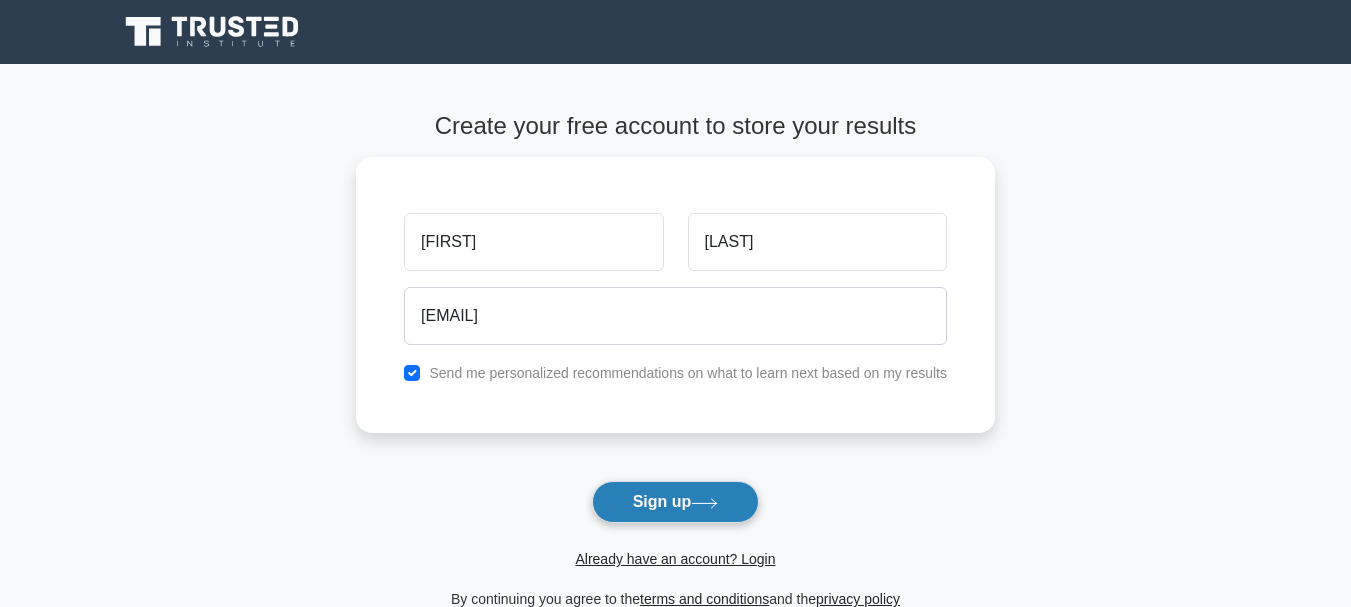 click on "Sign up" at bounding box center (676, 502) 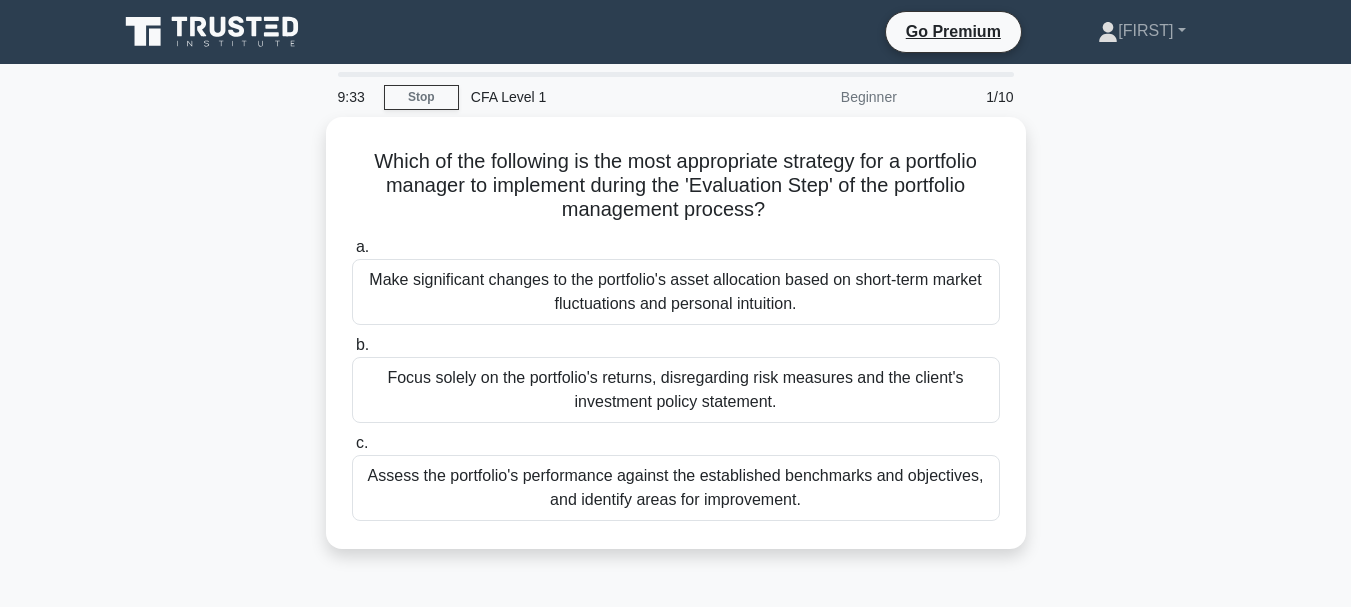 scroll, scrollTop: 0, scrollLeft: 0, axis: both 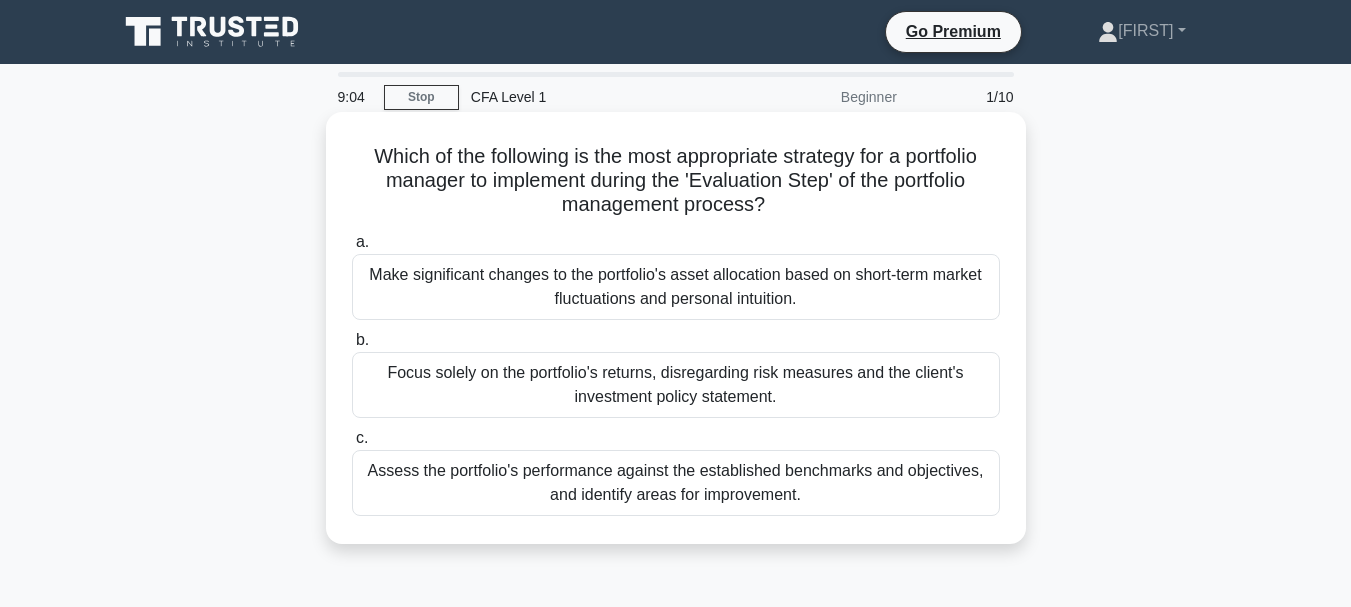click on "Assess the portfolio's performance against the established benchmarks and objectives, and identify areas for improvement." at bounding box center [676, 483] 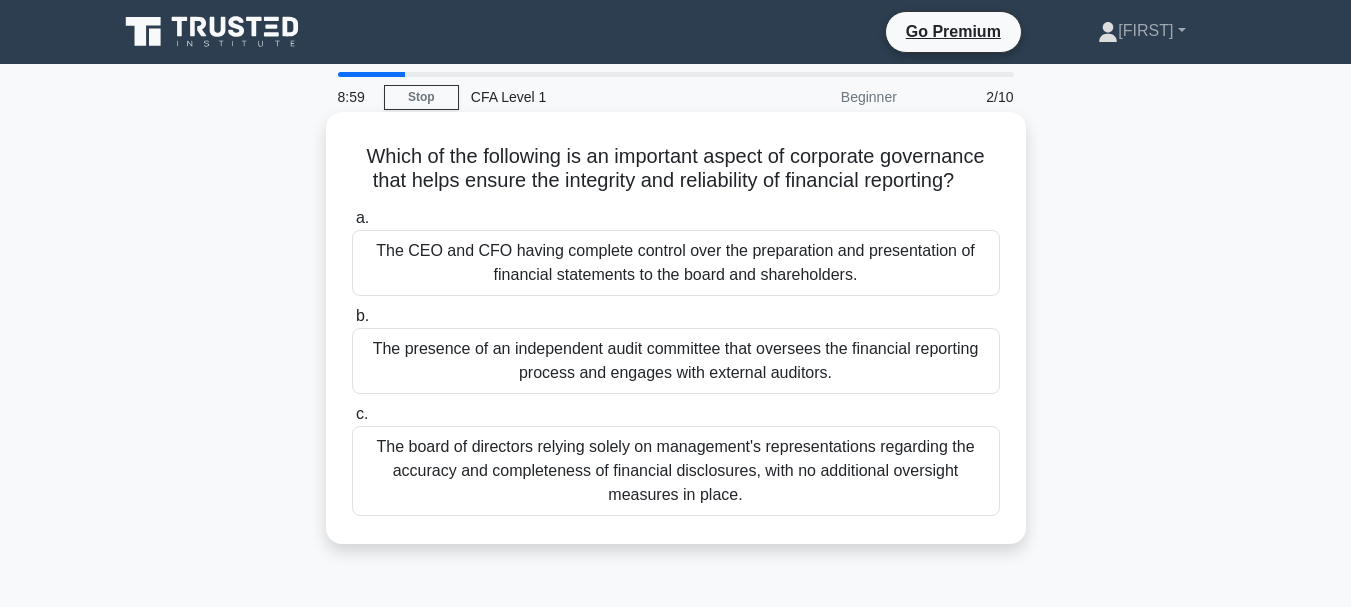 drag, startPoint x: 398, startPoint y: 167, endPoint x: 981, endPoint y: 174, distance: 583.042 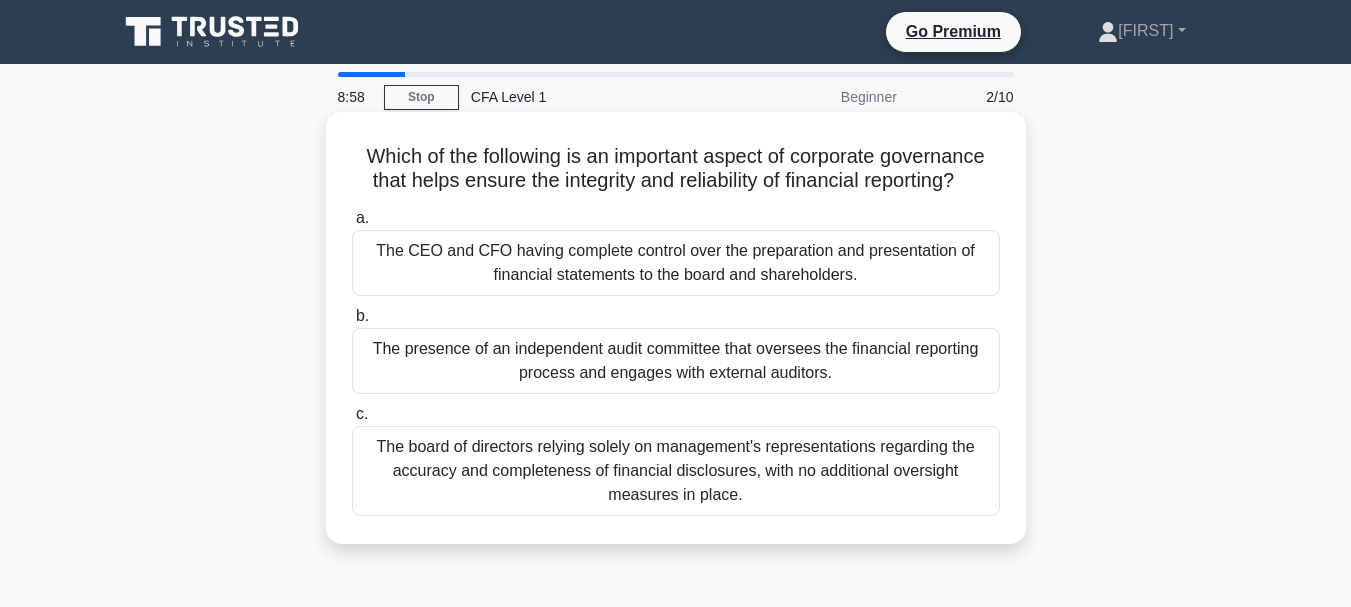 click on "Which of the following is an important aspect of corporate governance that helps ensure the integrity and reliability of financial reporting?
.spinner_0XTQ{transform-origin:center;animation:spinner_y6GP .75s linear infinite}@keyframes spinner_y6GP{100%{transform:rotate(360deg)}}" at bounding box center [676, 169] 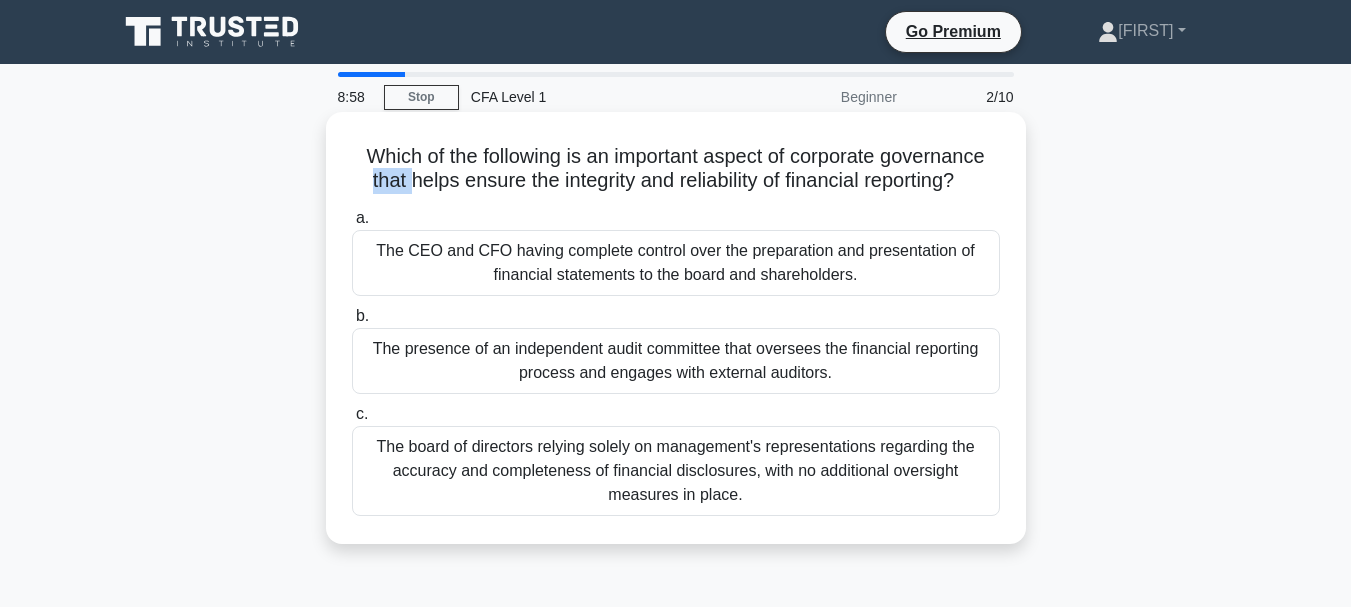 click on "Which of the following is an important aspect of corporate governance that helps ensure the integrity and reliability of financial reporting?
.spinner_0XTQ{transform-origin:center;animation:spinner_y6GP .75s linear infinite}@keyframes spinner_y6GP{100%{transform:rotate(360deg)}}" at bounding box center (676, 169) 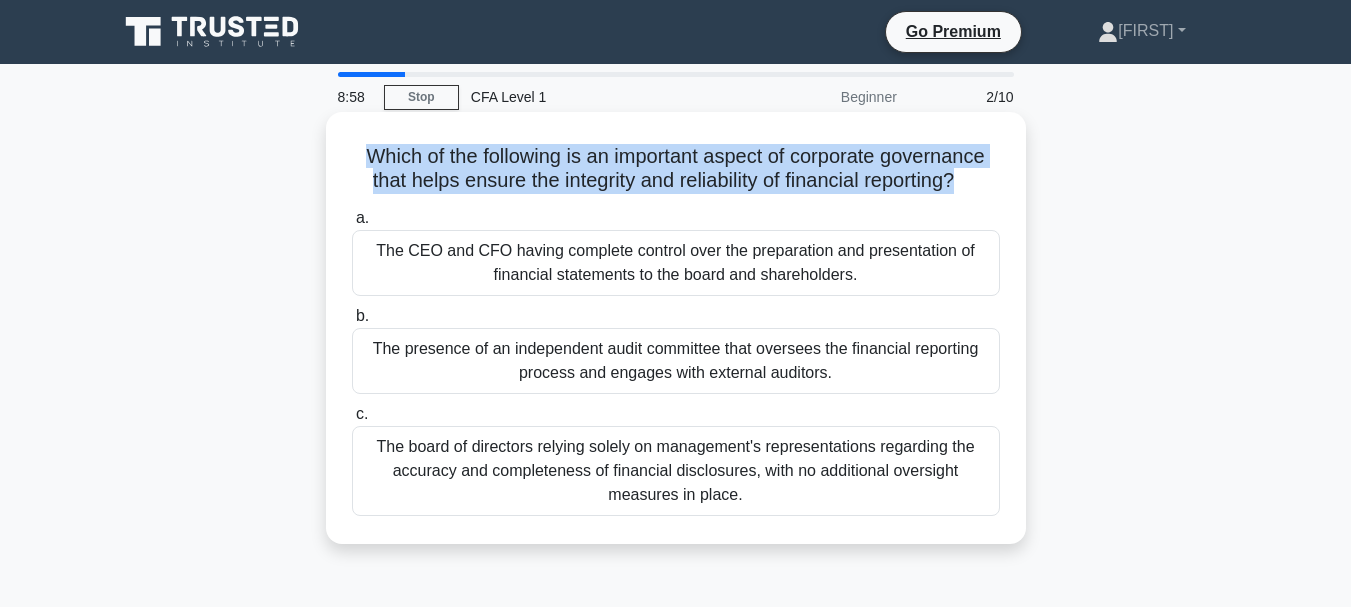 click on "Which of the following is an important aspect of corporate governance that helps ensure the integrity and reliability of financial reporting?
.spinner_0XTQ{transform-origin:center;animation:spinner_y6GP .75s linear infinite}@keyframes spinner_y6GP{100%{transform:rotate(360deg)}}" at bounding box center (676, 169) 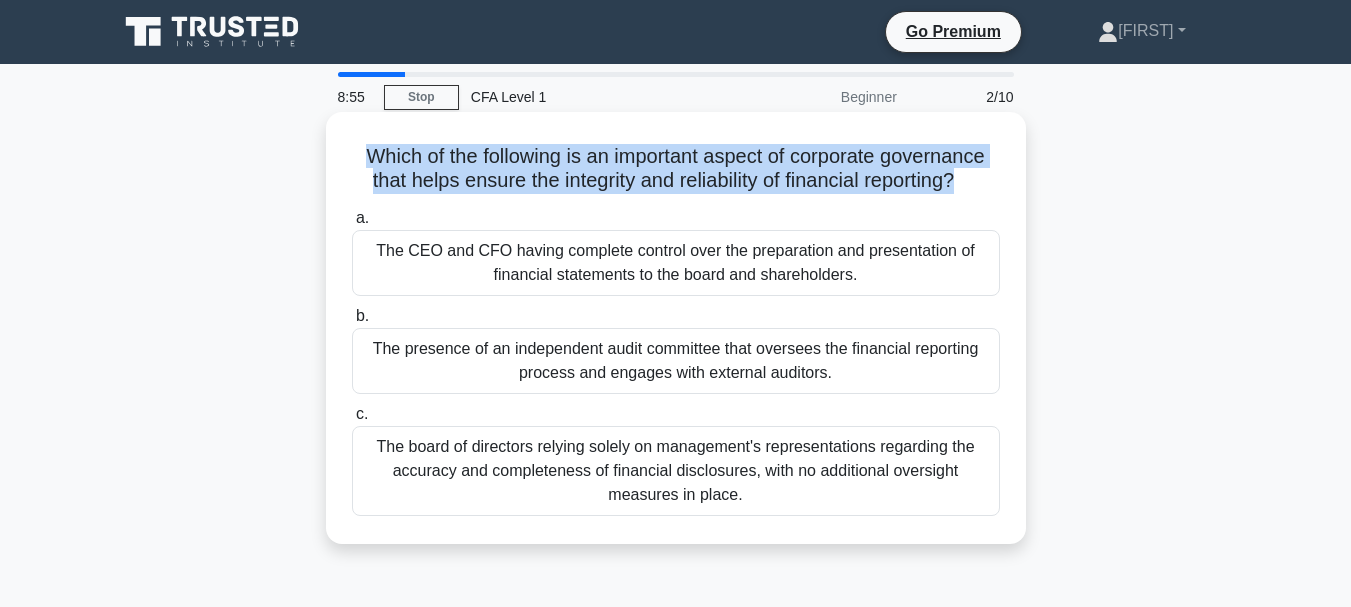 click on "Which of the following is an important aspect of corporate governance that helps ensure the integrity and reliability of financial reporting?
.spinner_0XTQ{transform-origin:center;animation:spinner_y6GP .75s linear infinite}@keyframes spinner_y6GP{100%{transform:rotate(360deg)}}" at bounding box center [676, 169] 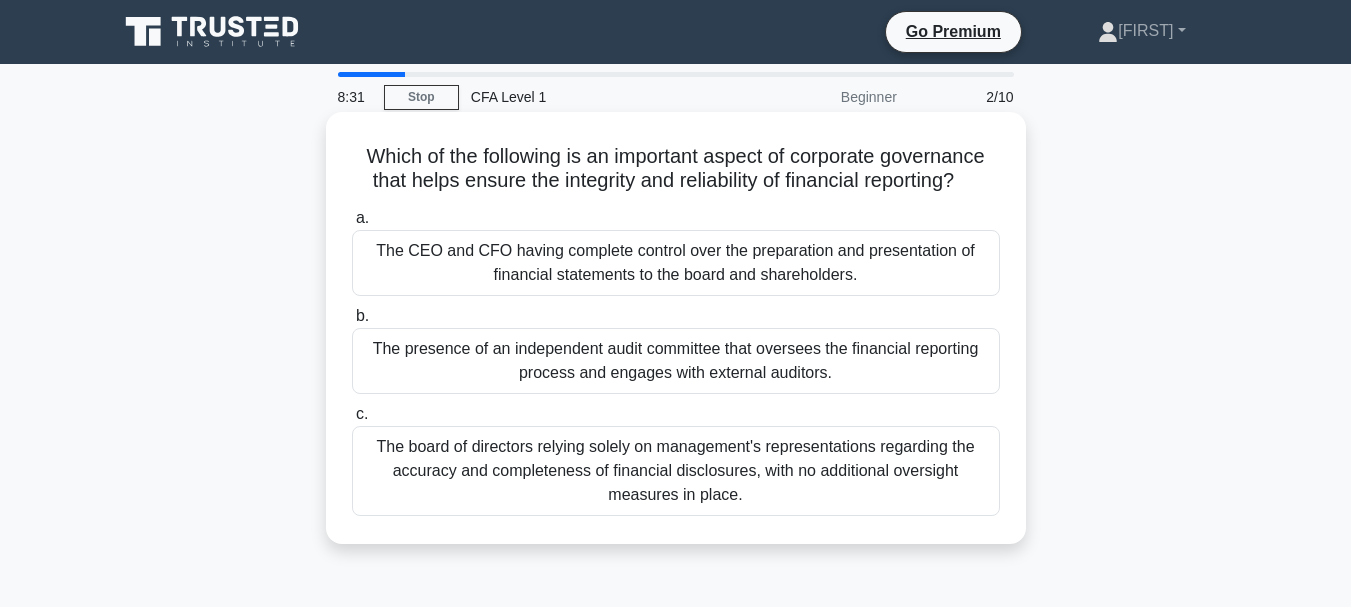 click on "The presence of an independent audit committee that oversees the financial reporting process and engages with external auditors." at bounding box center (676, 361) 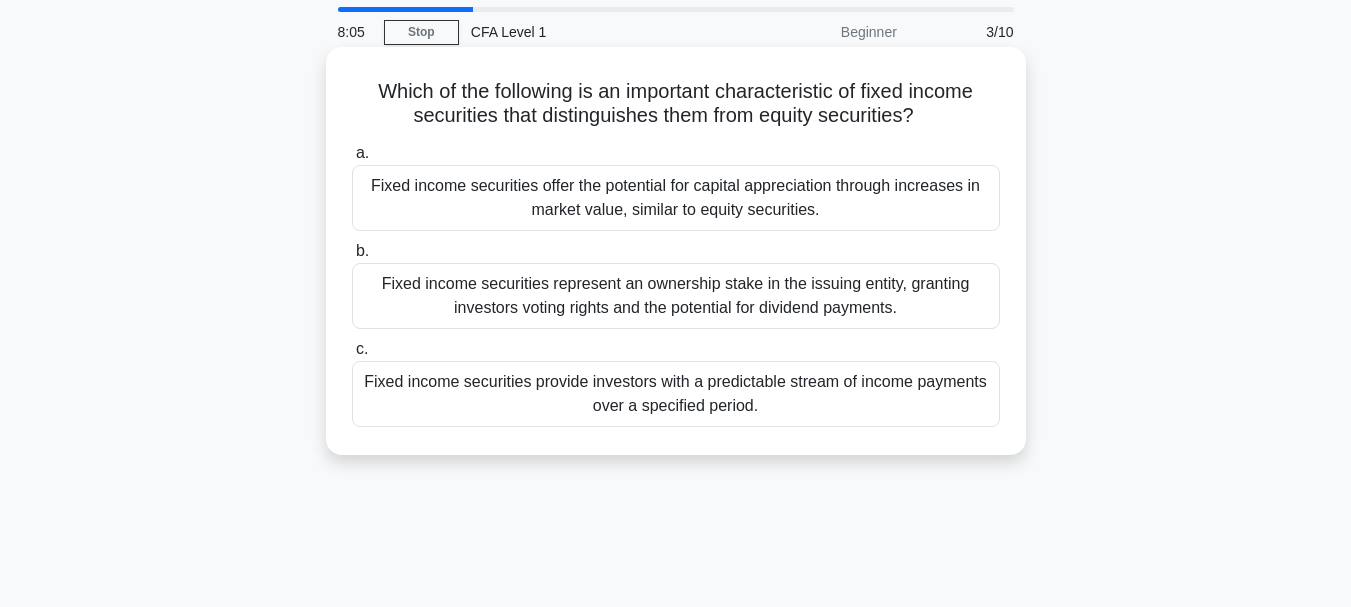 scroll, scrollTop: 100, scrollLeft: 0, axis: vertical 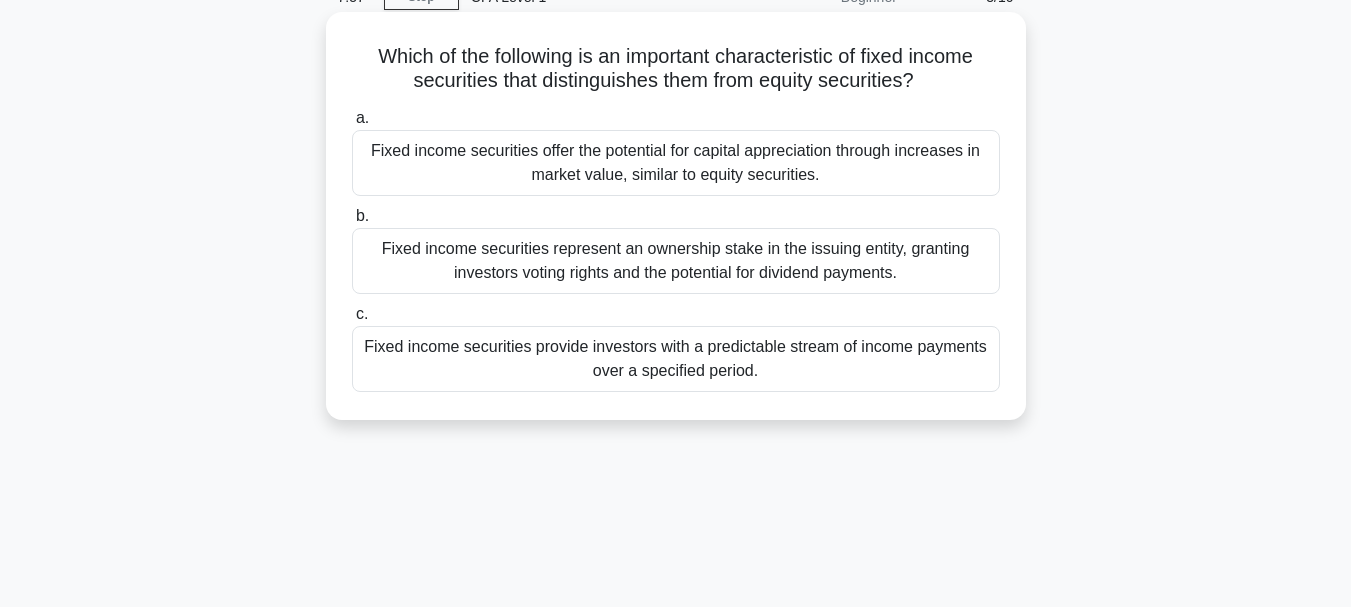 click on "Fixed income securities provide investors with a predictable stream of income payments over a specified period." at bounding box center [676, 359] 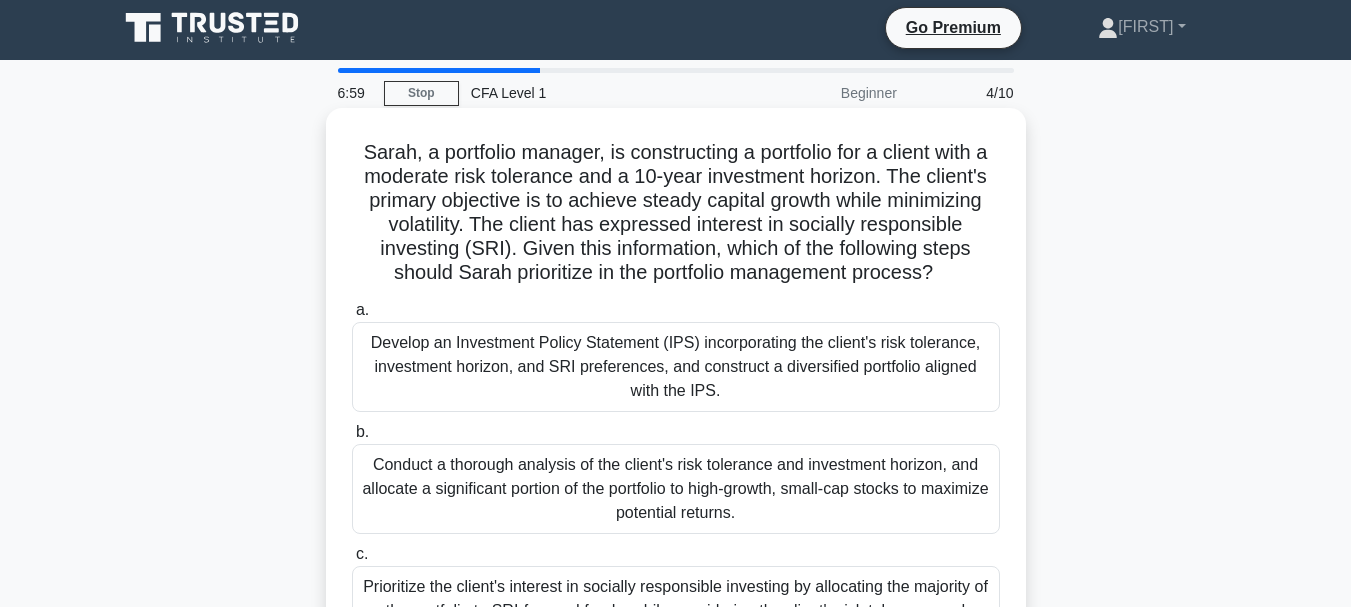 scroll, scrollTop: 0, scrollLeft: 0, axis: both 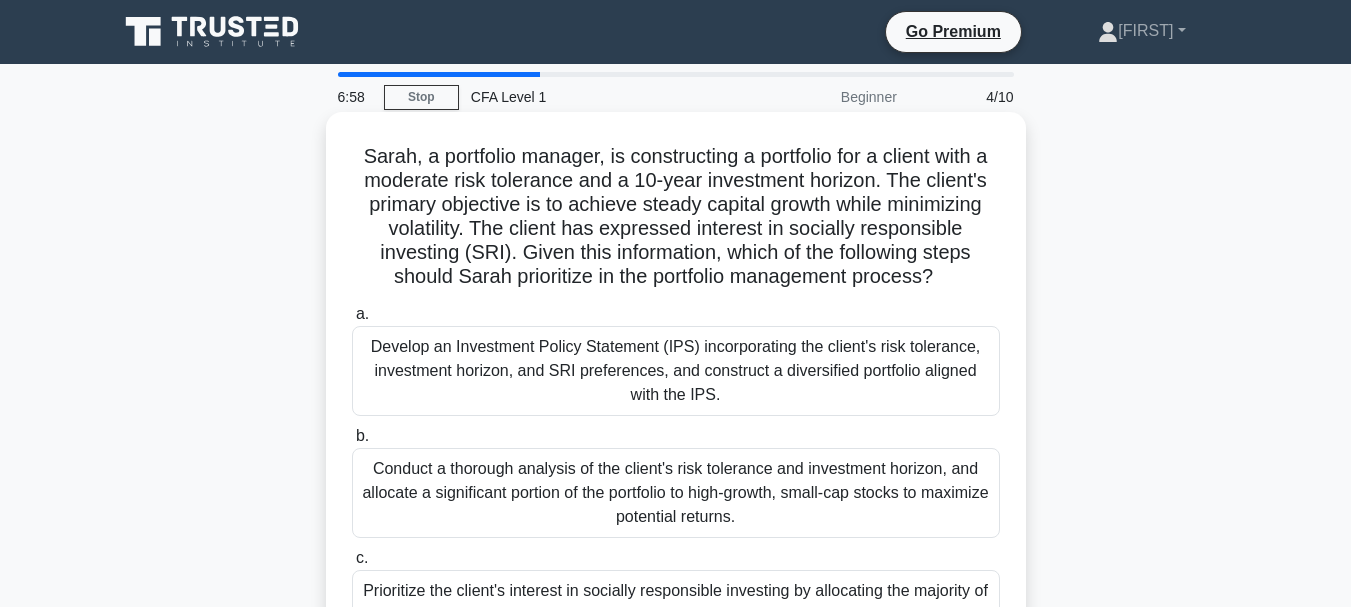 click on "Develop an Investment Policy Statement (IPS) incorporating the client's risk tolerance, investment horizon, and SRI preferences, and construct a diversified portfolio aligned with the IPS." at bounding box center [676, 371] 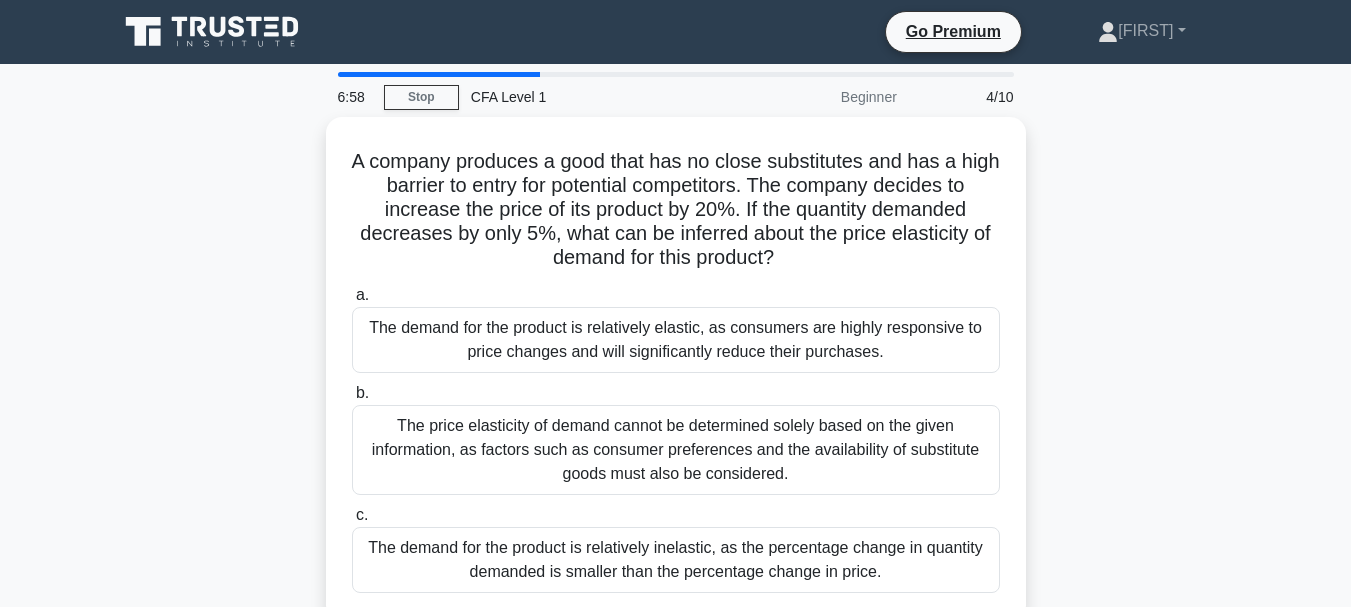 click on "The demand for the product is relatively elastic, as consumers are highly responsive to price changes and will significantly reduce their purchases." at bounding box center [676, 340] 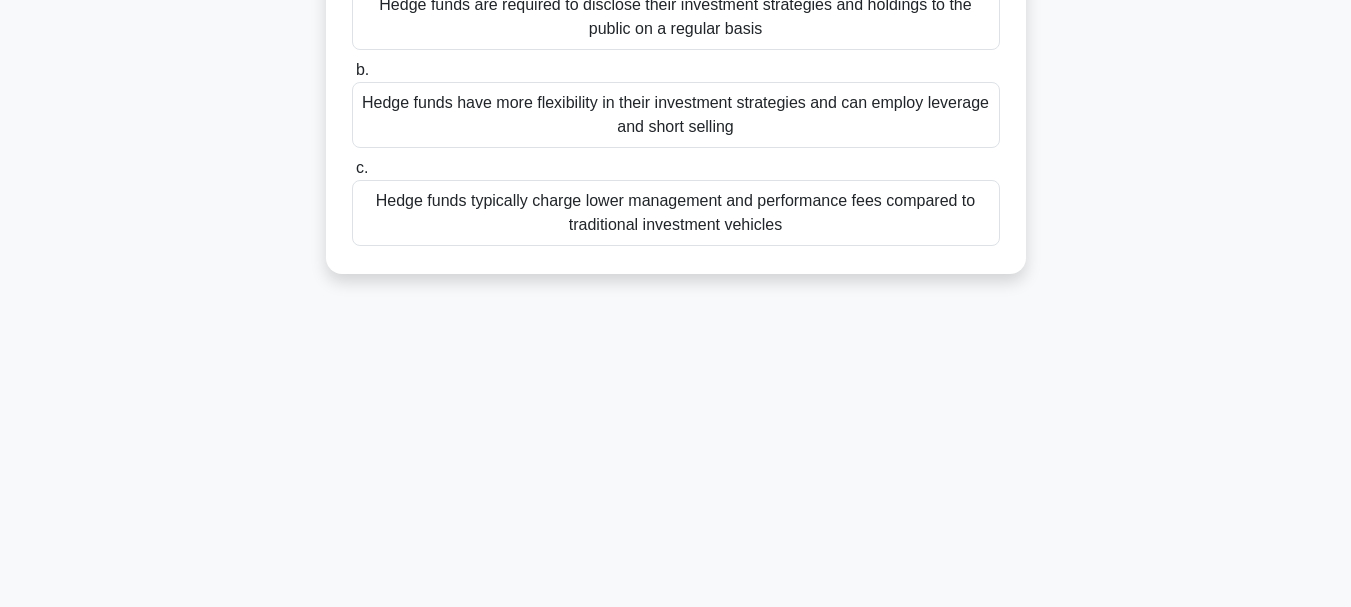 scroll, scrollTop: 0, scrollLeft: 0, axis: both 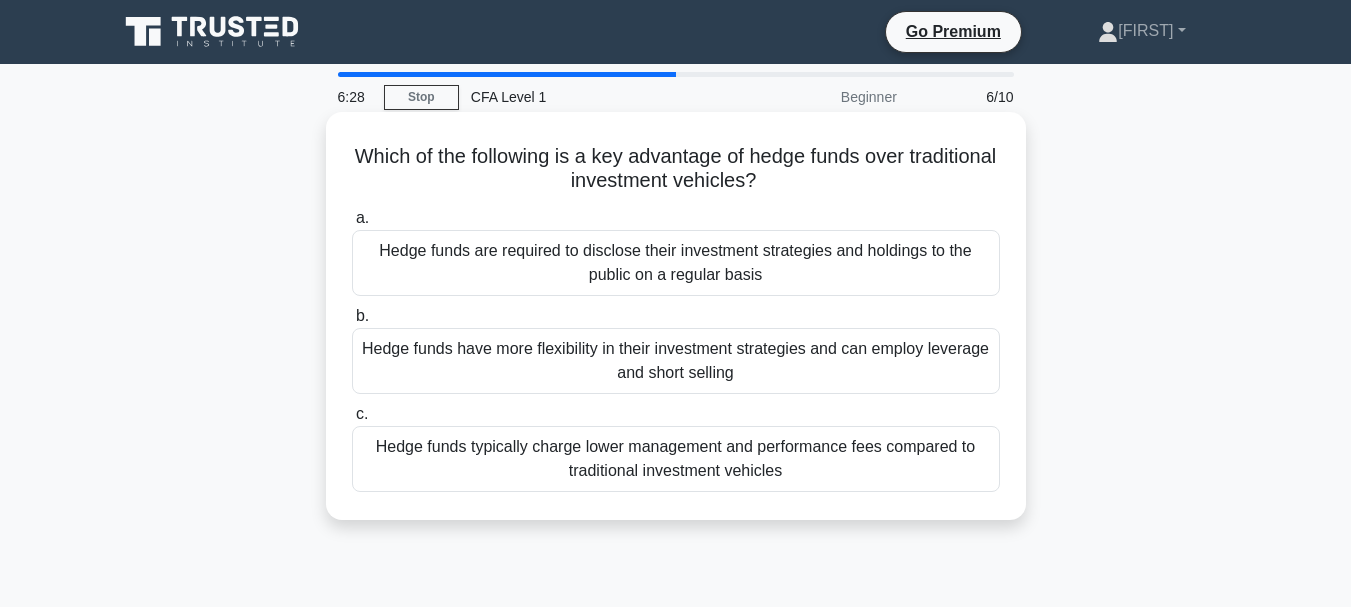 click on "Hedge funds have more flexibility in their investment strategies and can employ leverage and short selling" at bounding box center (676, 361) 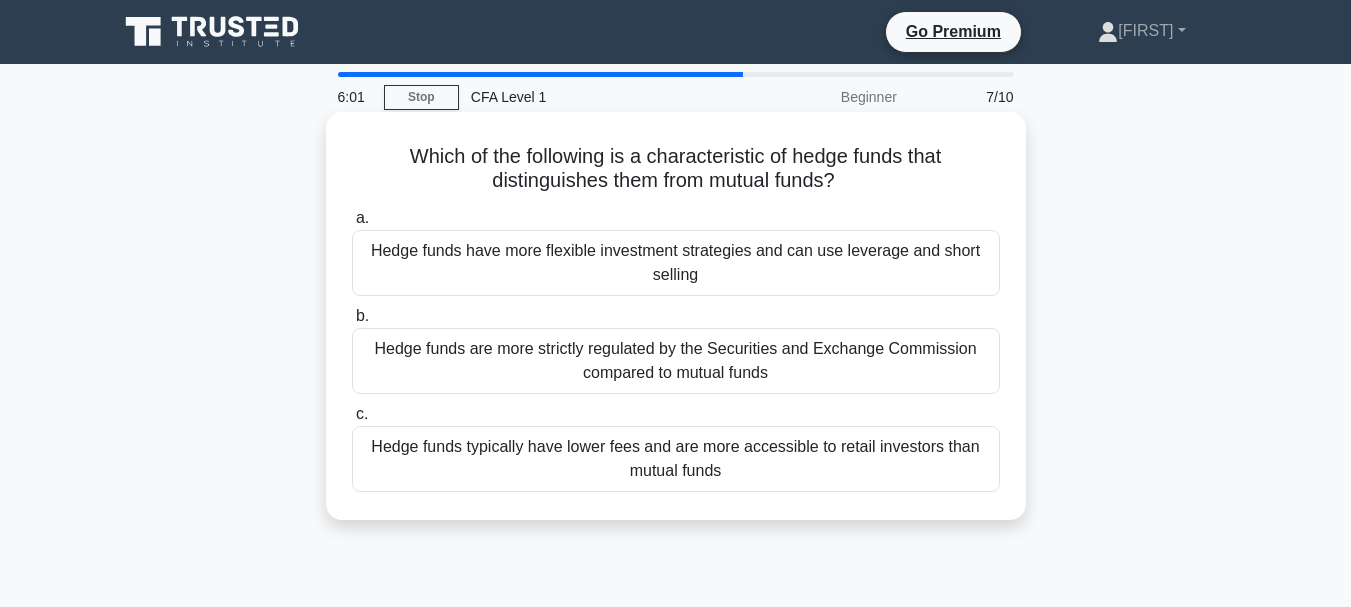 click on "Hedge funds have more flexible investment strategies and can use leverage and short selling" at bounding box center [676, 263] 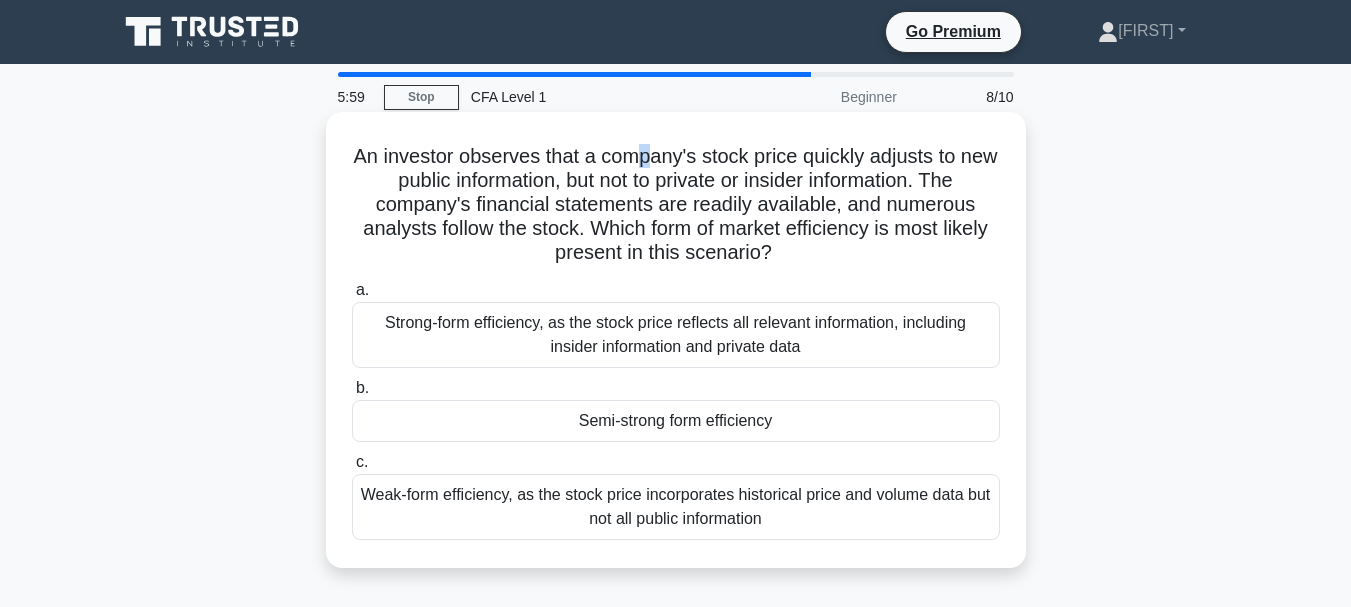 drag, startPoint x: 664, startPoint y: 163, endPoint x: 676, endPoint y: 163, distance: 12 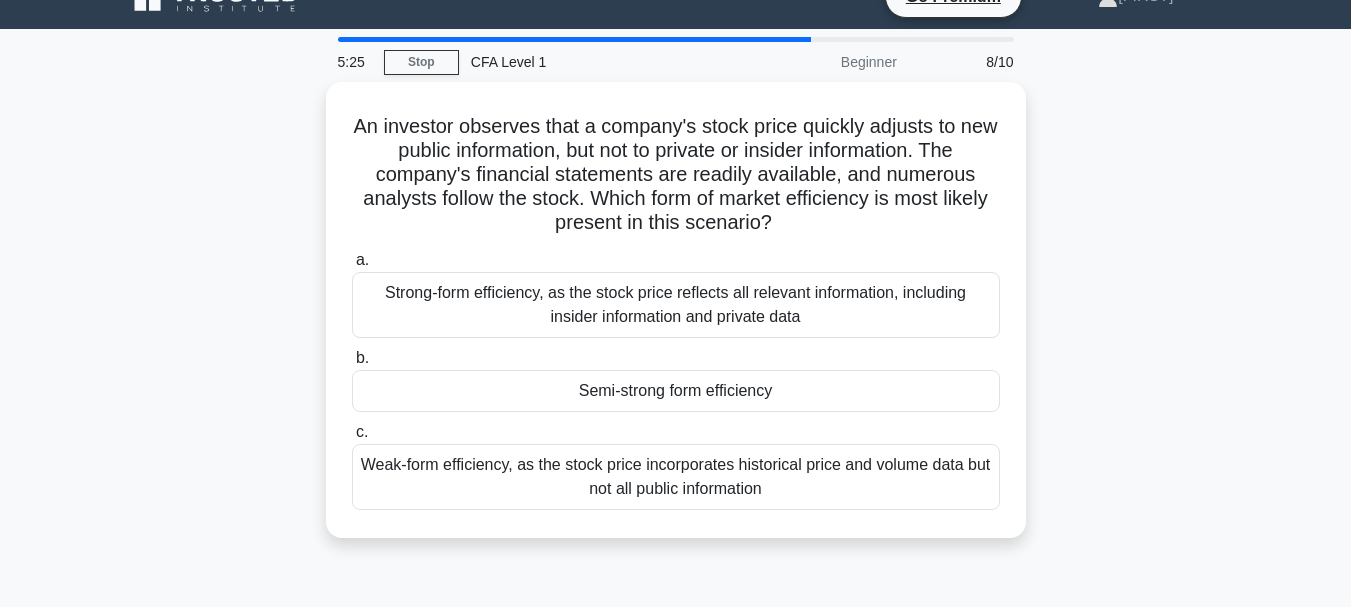 scroll, scrollTop: 0, scrollLeft: 0, axis: both 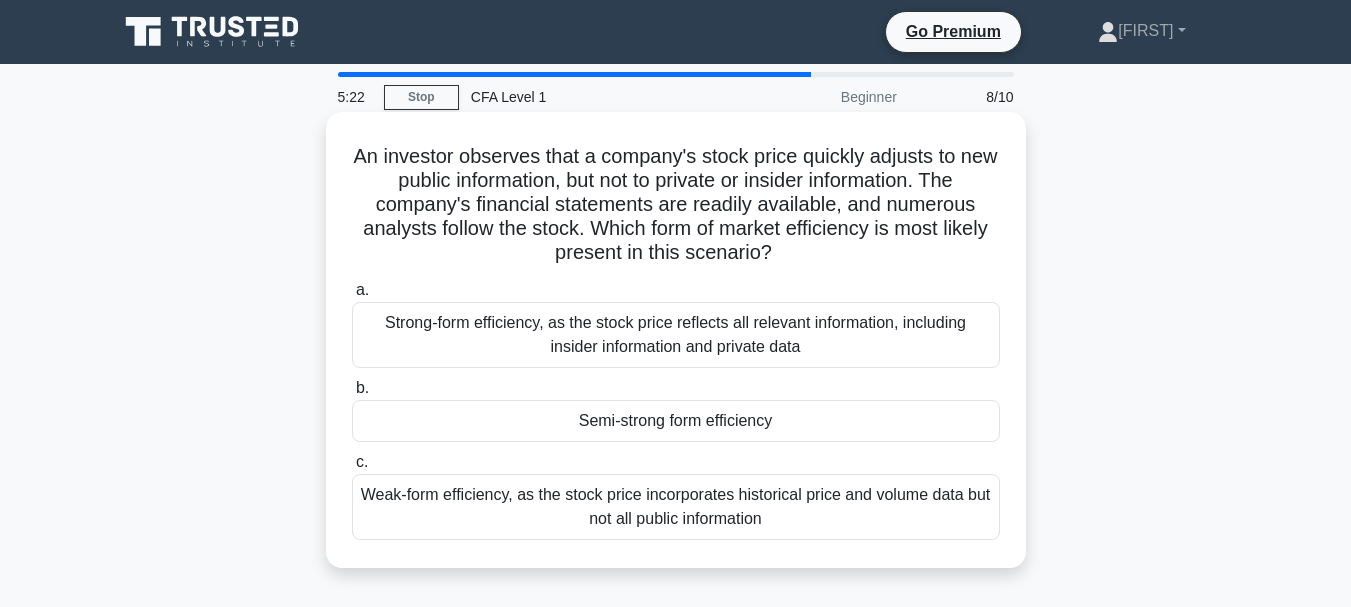 click on "Strong-form efficiency, as the stock price reflects all relevant information, including insider information and private data" at bounding box center [676, 335] 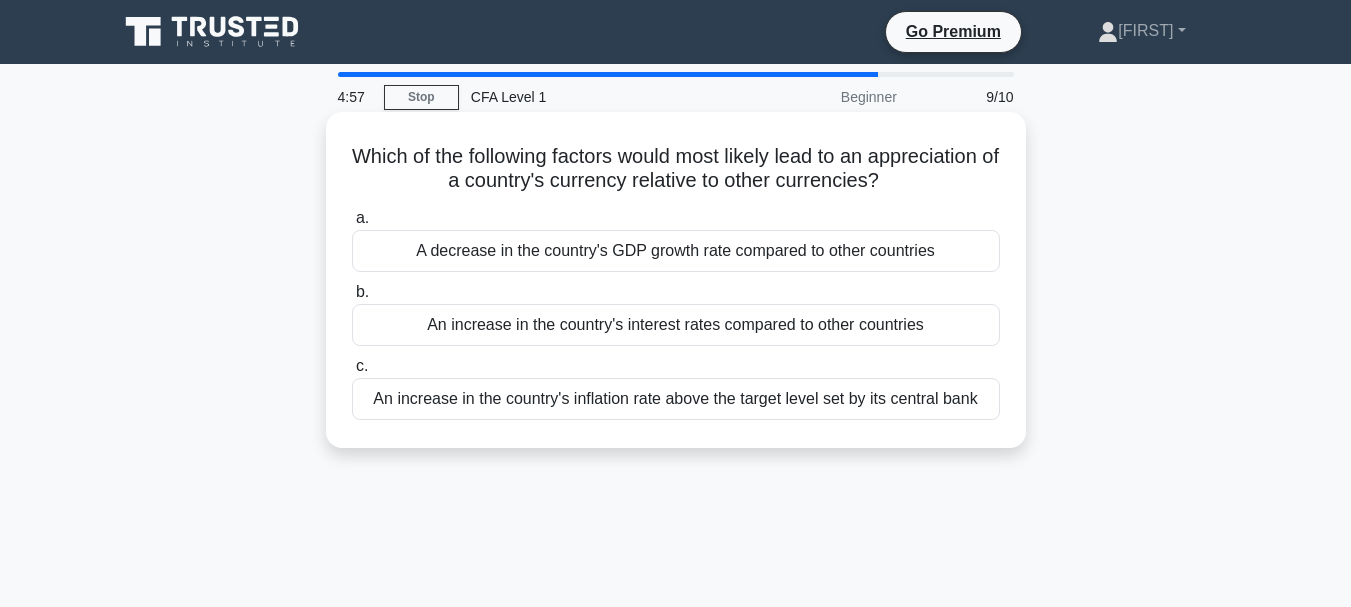 click on "An increase in the country's interest rates compared to other countries" at bounding box center [676, 325] 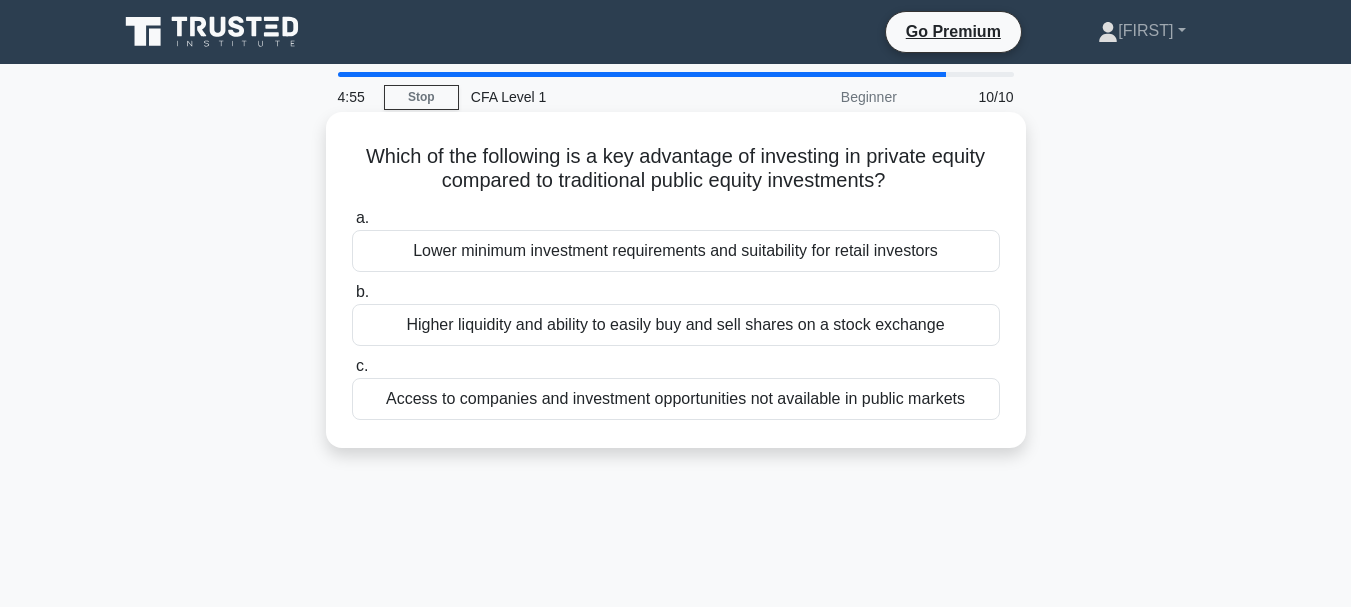 click on "Which of the following is a key advantage of investing in private equity compared to traditional public equity investments?
.spinner_0XTQ{transform-origin:center;animation:spinner_y6GP .75s linear infinite}@keyframes spinner_y6GP{100%{transform:rotate(360deg)}}" at bounding box center (676, 169) 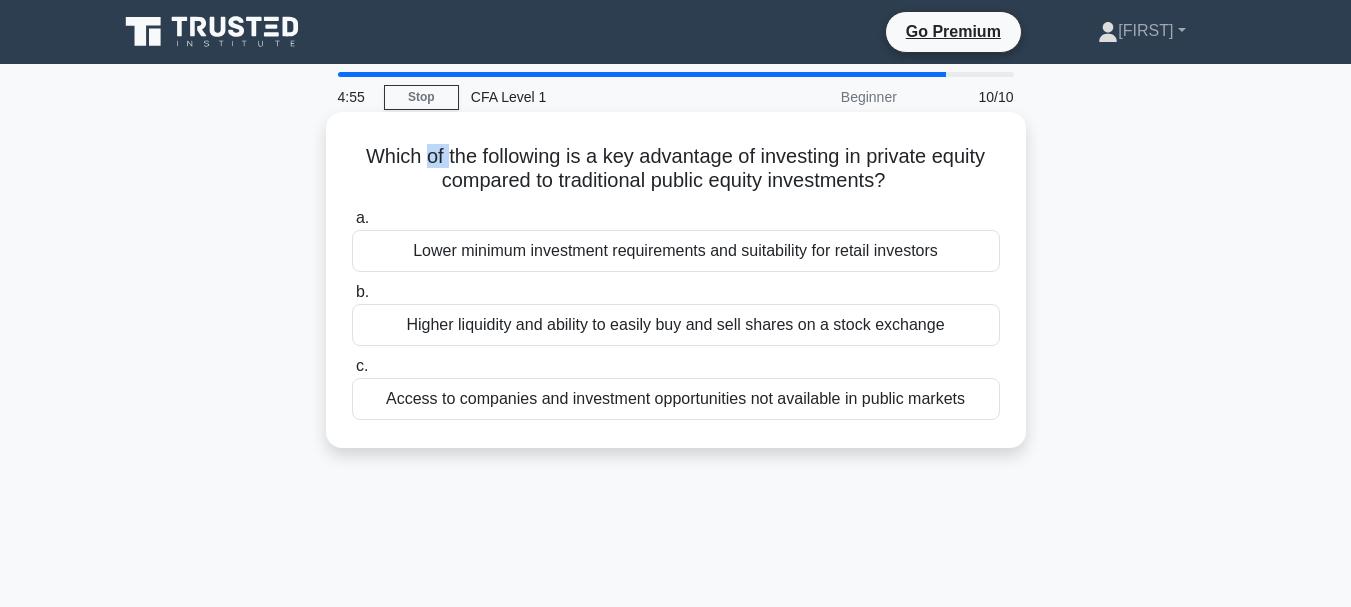 click on "Which of the following is a key advantage of investing in private equity compared to traditional public equity investments?
.spinner_0XTQ{transform-origin:center;animation:spinner_y6GP .75s linear infinite}@keyframes spinner_y6GP{100%{transform:rotate(360deg)}}" at bounding box center (676, 169) 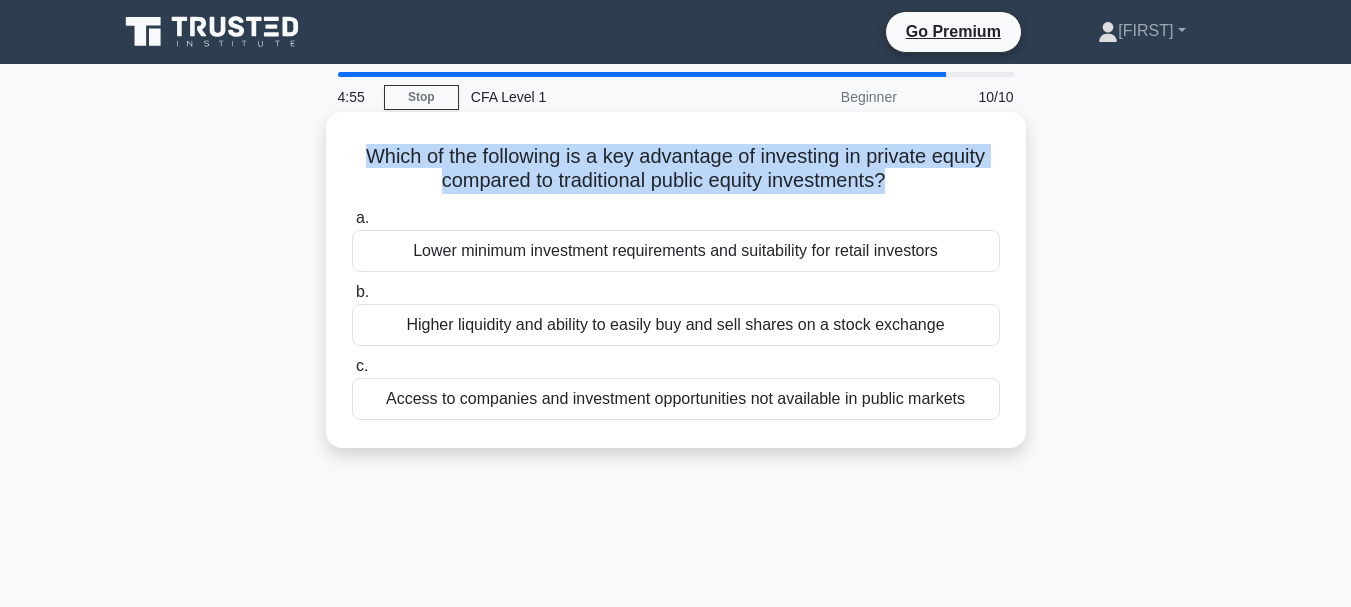 drag, startPoint x: 419, startPoint y: 159, endPoint x: 518, endPoint y: 164, distance: 99.12618 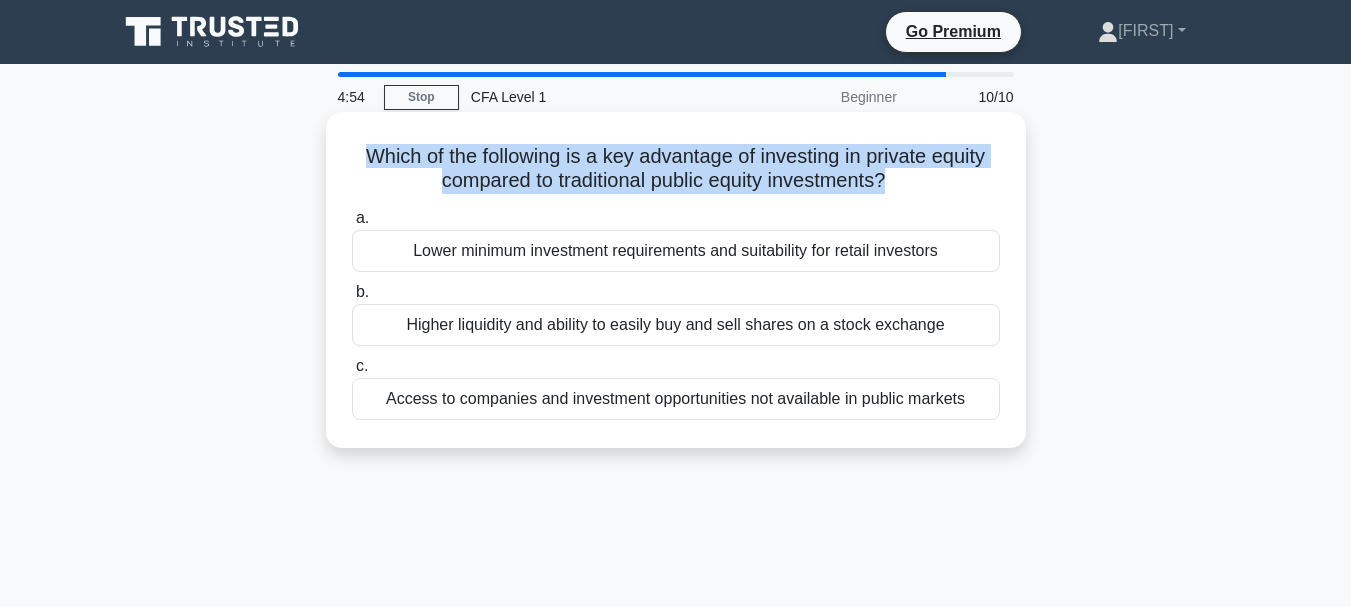 click on "Which of the following is a key advantage of investing in private equity compared to traditional public equity investments?
.spinner_0XTQ{transform-origin:center;animation:spinner_y6GP .75s linear infinite}@keyframes spinner_y6GP{100%{transform:rotate(360deg)}}" at bounding box center [676, 169] 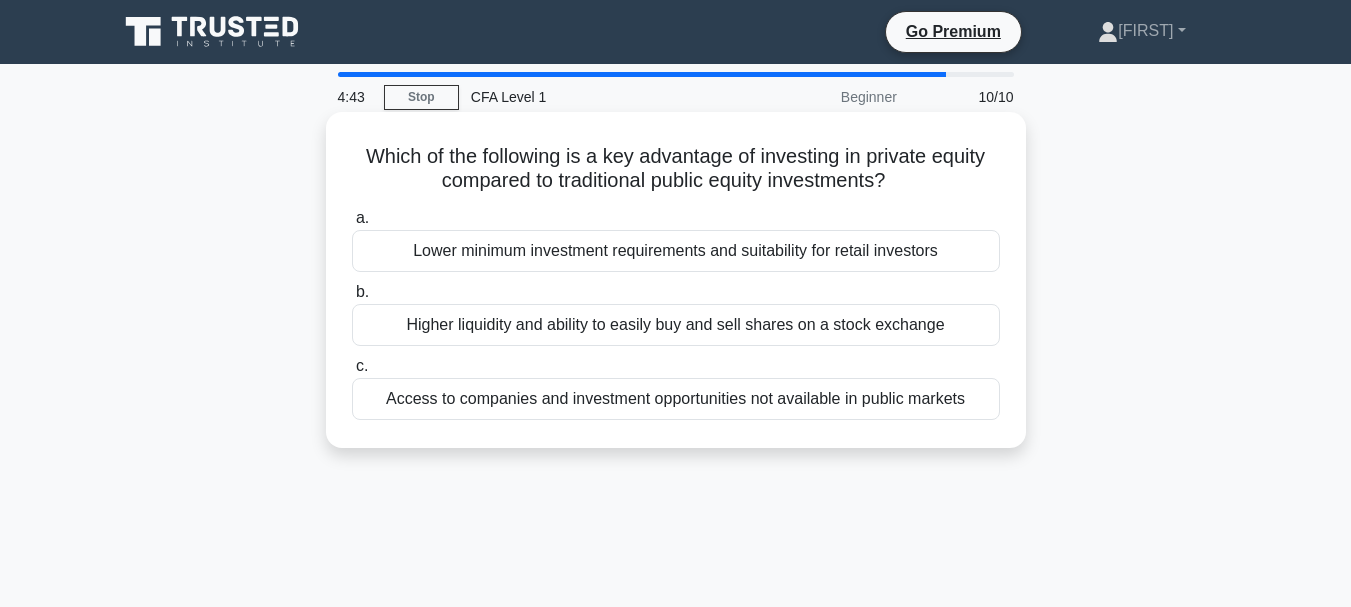 click on "Access to companies and investment opportunities not available in public markets" at bounding box center (676, 399) 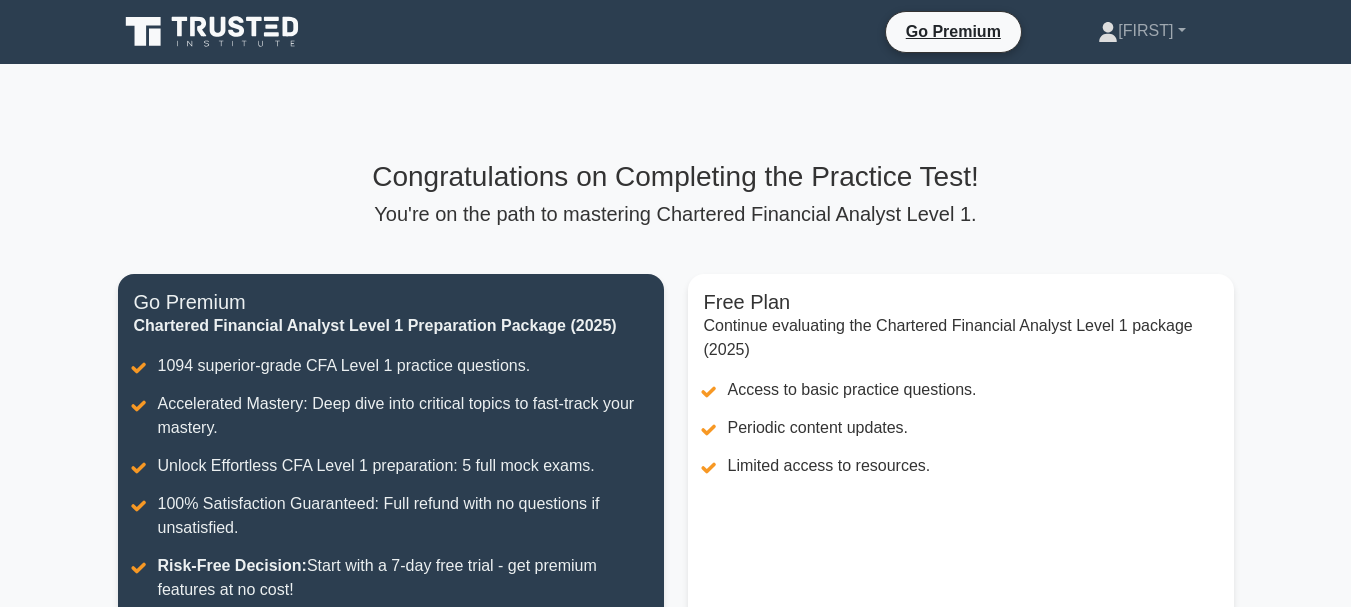 scroll, scrollTop: 0, scrollLeft: 0, axis: both 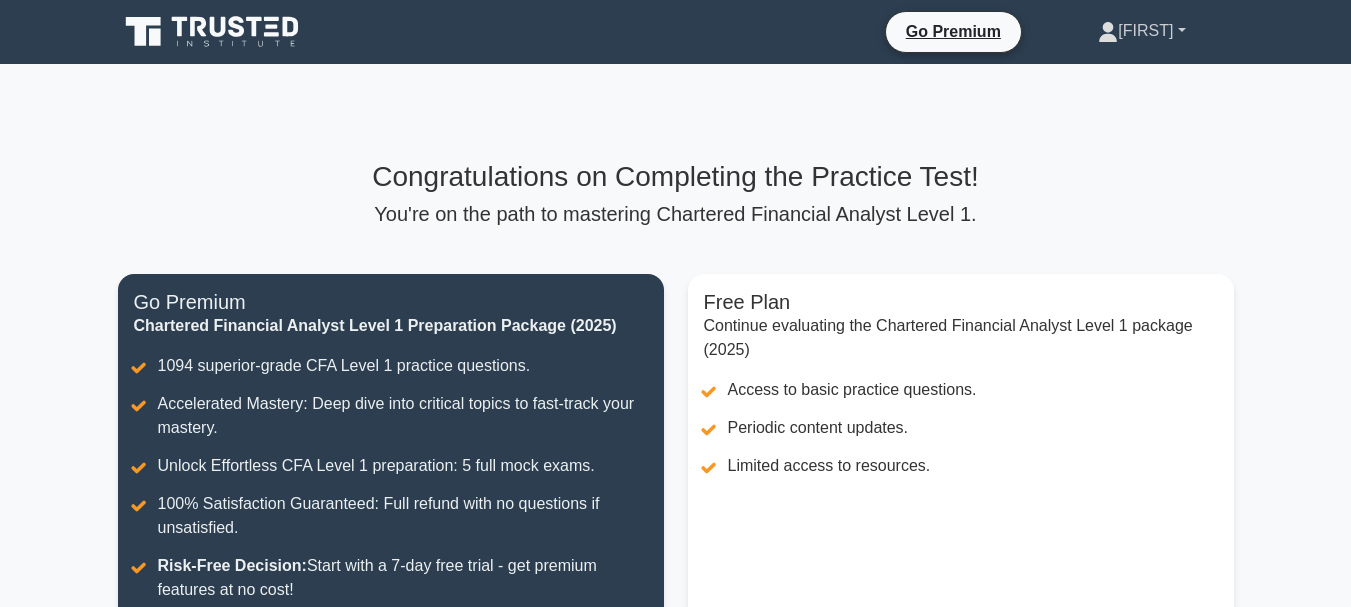 click on "[LAST]" at bounding box center (1141, 31) 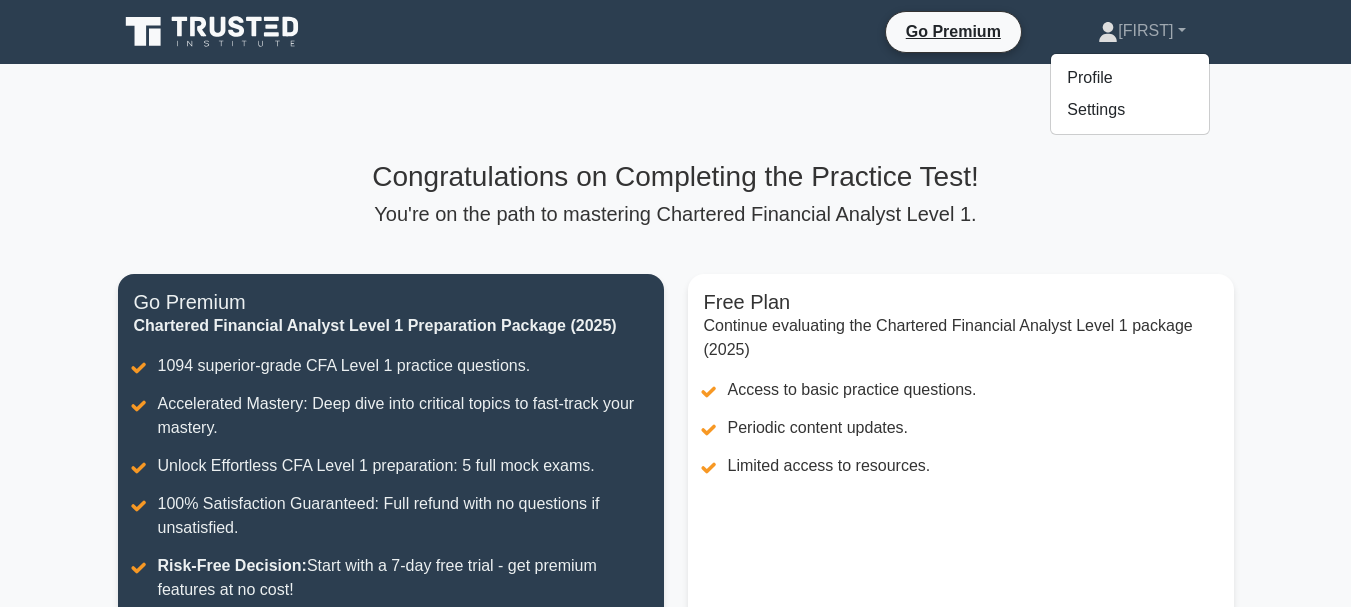 click on "You're on the path to mastering Chartered Financial Analyst Level 1." at bounding box center [676, 214] 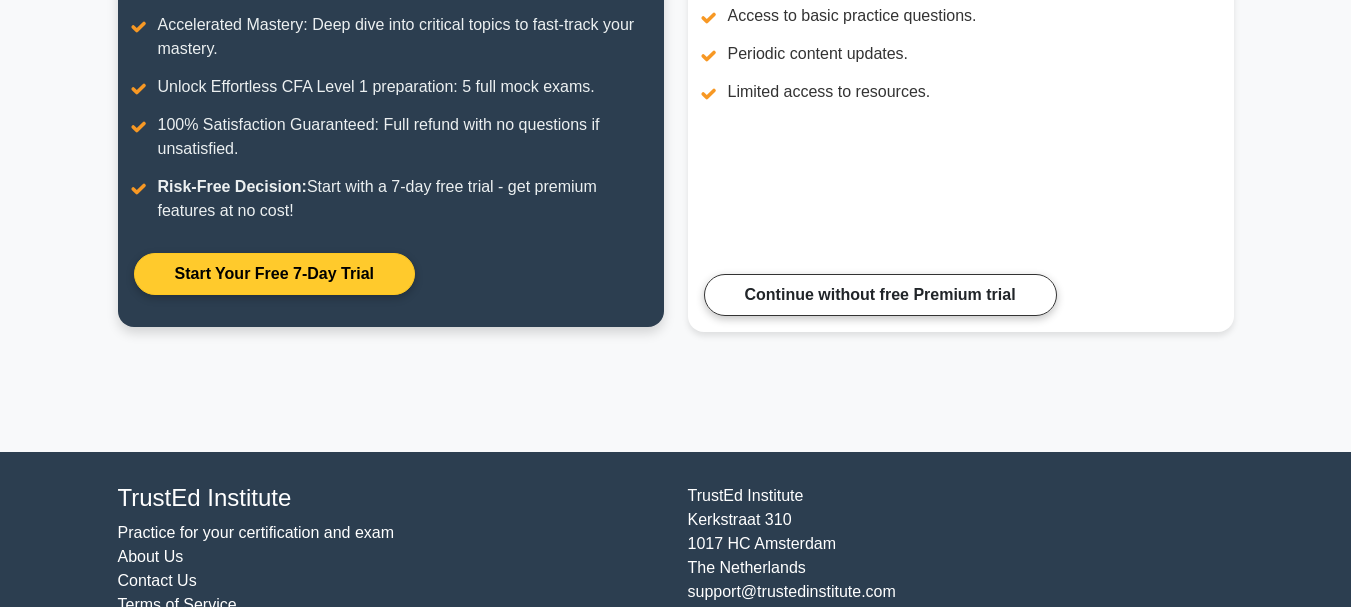 scroll, scrollTop: 440, scrollLeft: 0, axis: vertical 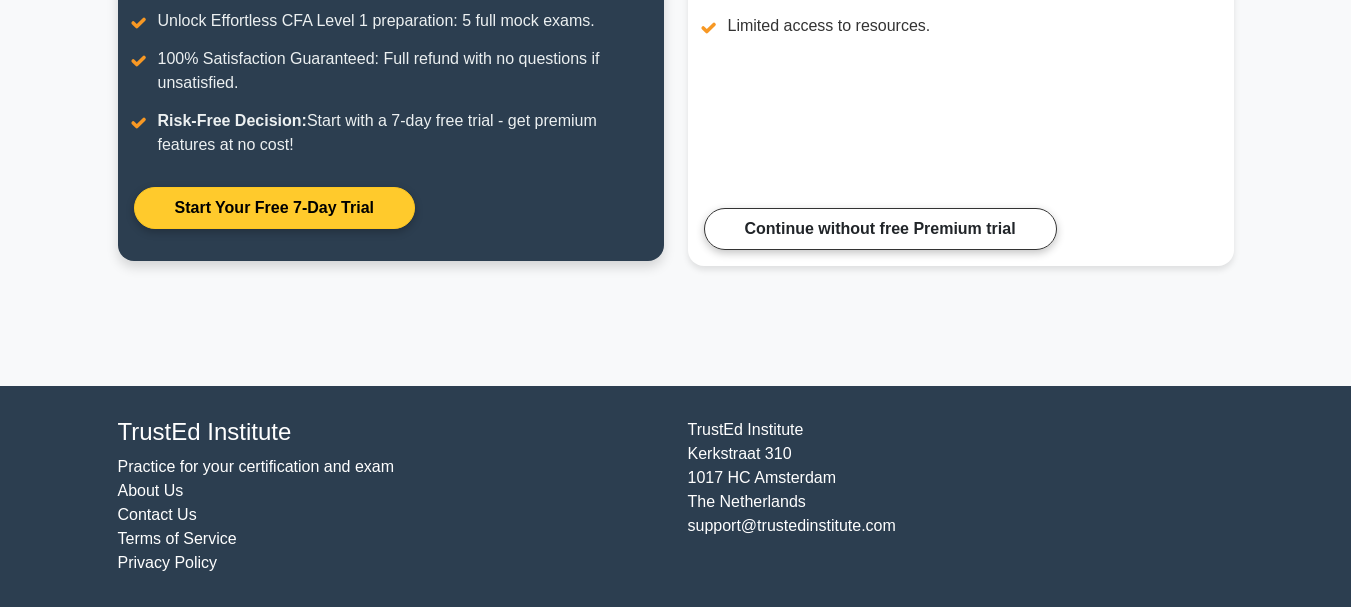 click on "Start Your Free 7-Day Trial" at bounding box center (274, 208) 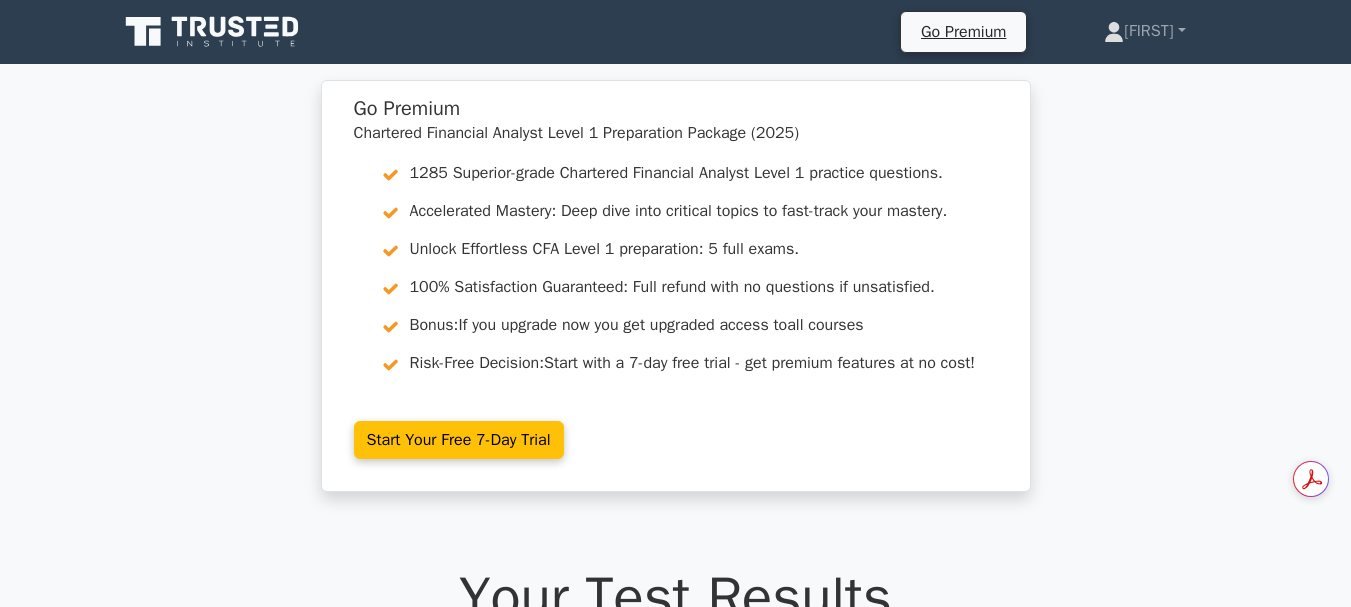 scroll, scrollTop: 0, scrollLeft: 0, axis: both 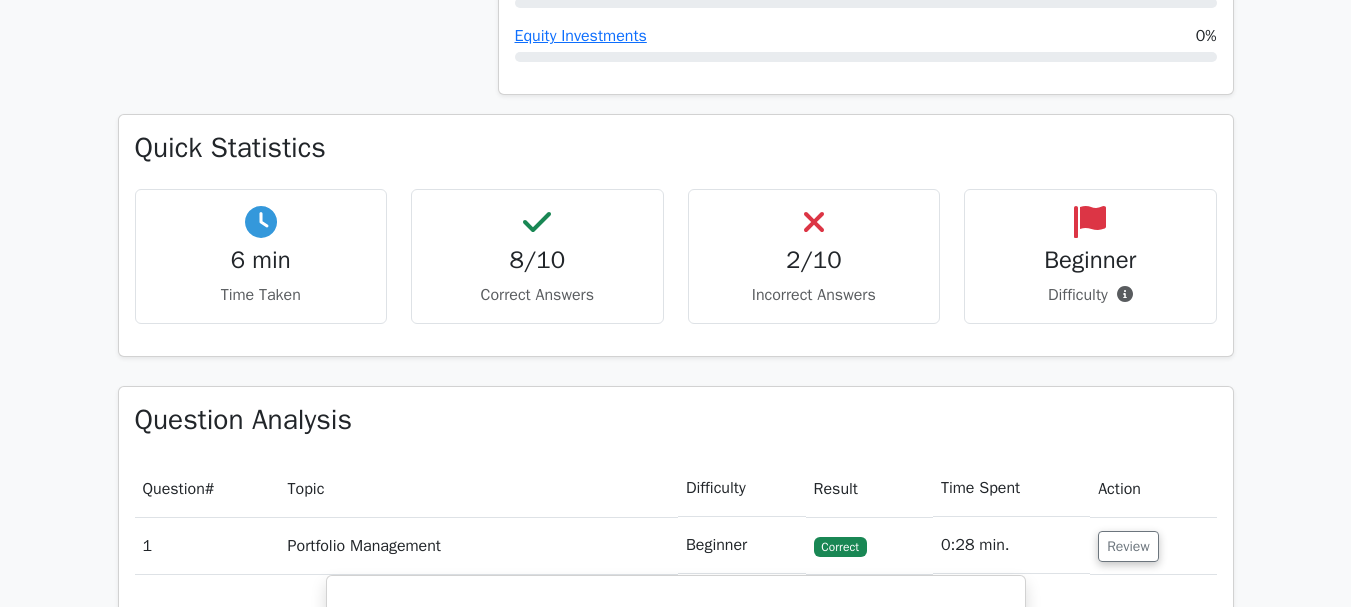 click on "2/10" at bounding box center (814, 260) 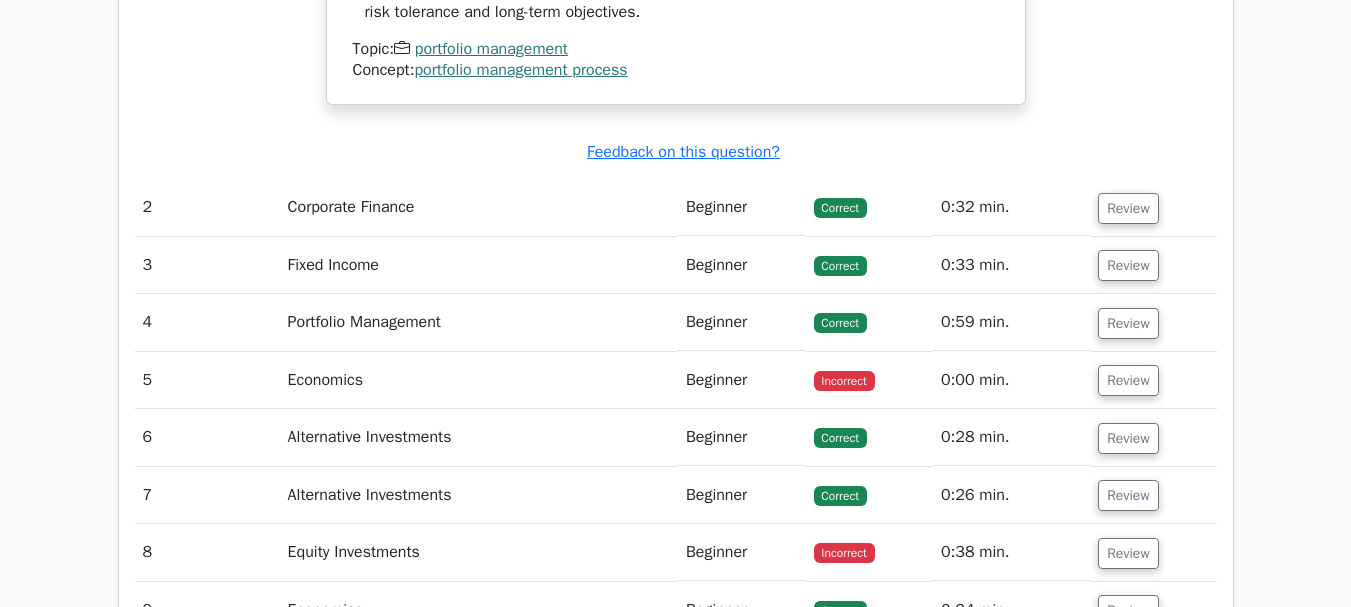 scroll, scrollTop: 2500, scrollLeft: 0, axis: vertical 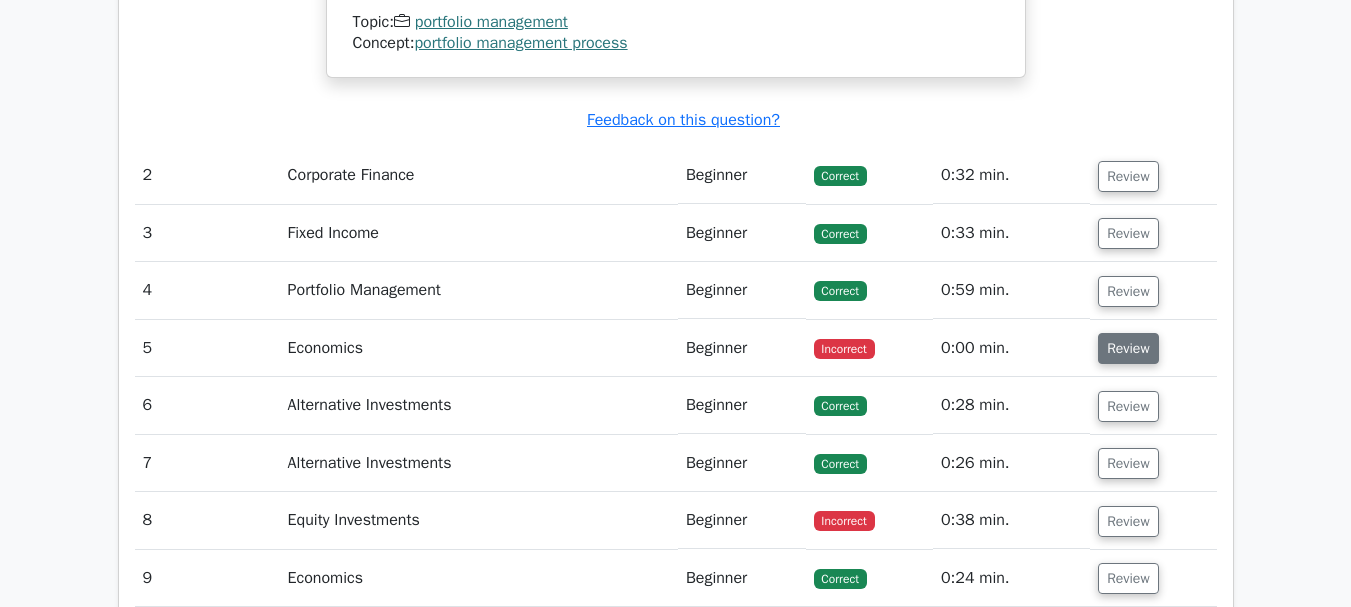 click on "Review" at bounding box center (1128, 348) 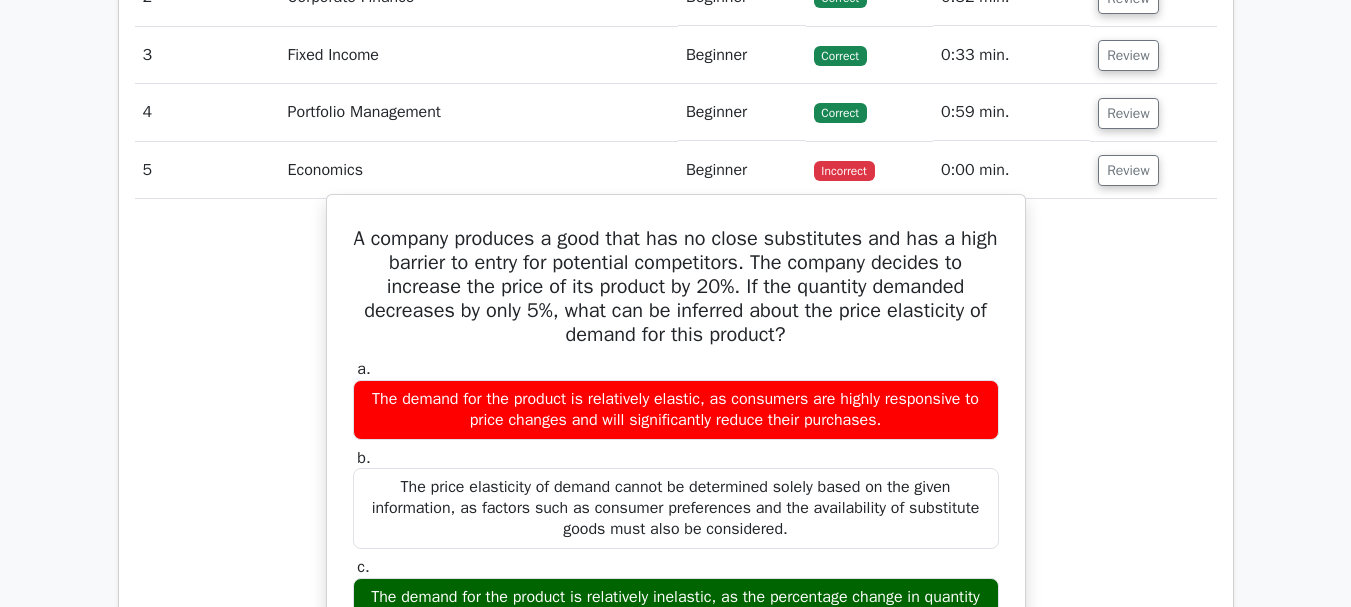 scroll, scrollTop: 2700, scrollLeft: 0, axis: vertical 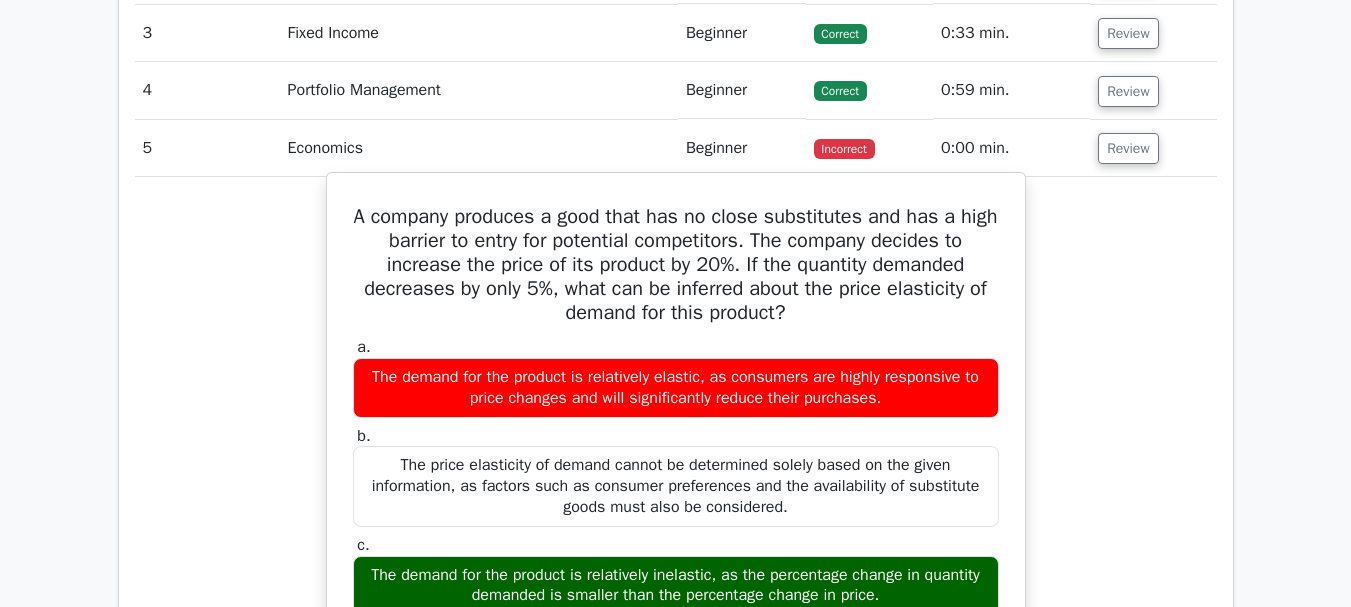click on "a.
The demand for the product is relatively elastic, as consumers are highly responsive to price changes and will significantly reduce their purchases." at bounding box center [676, 377] 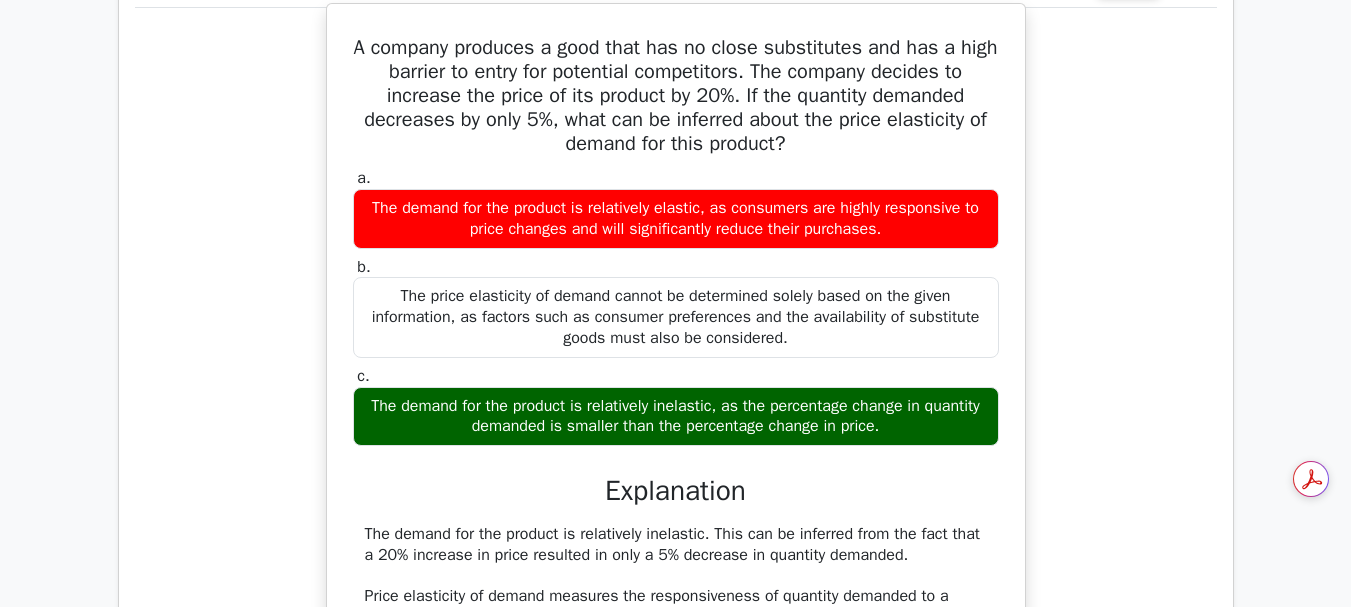 scroll, scrollTop: 2600, scrollLeft: 0, axis: vertical 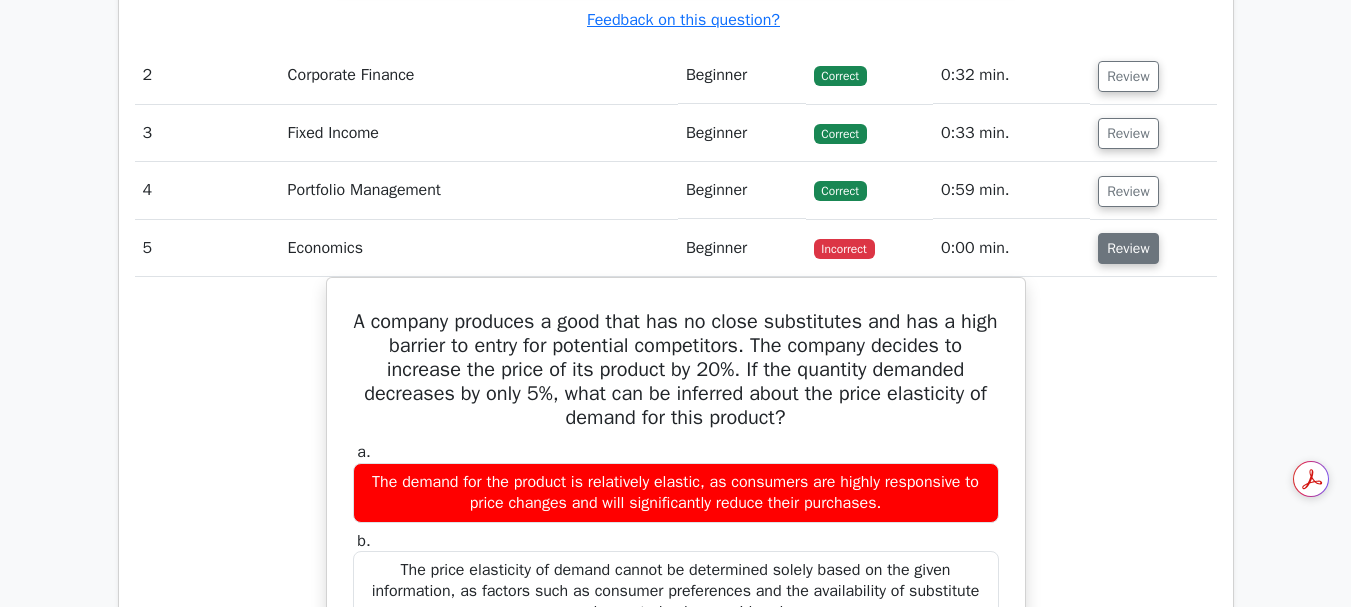 click on "Review" at bounding box center [1128, 248] 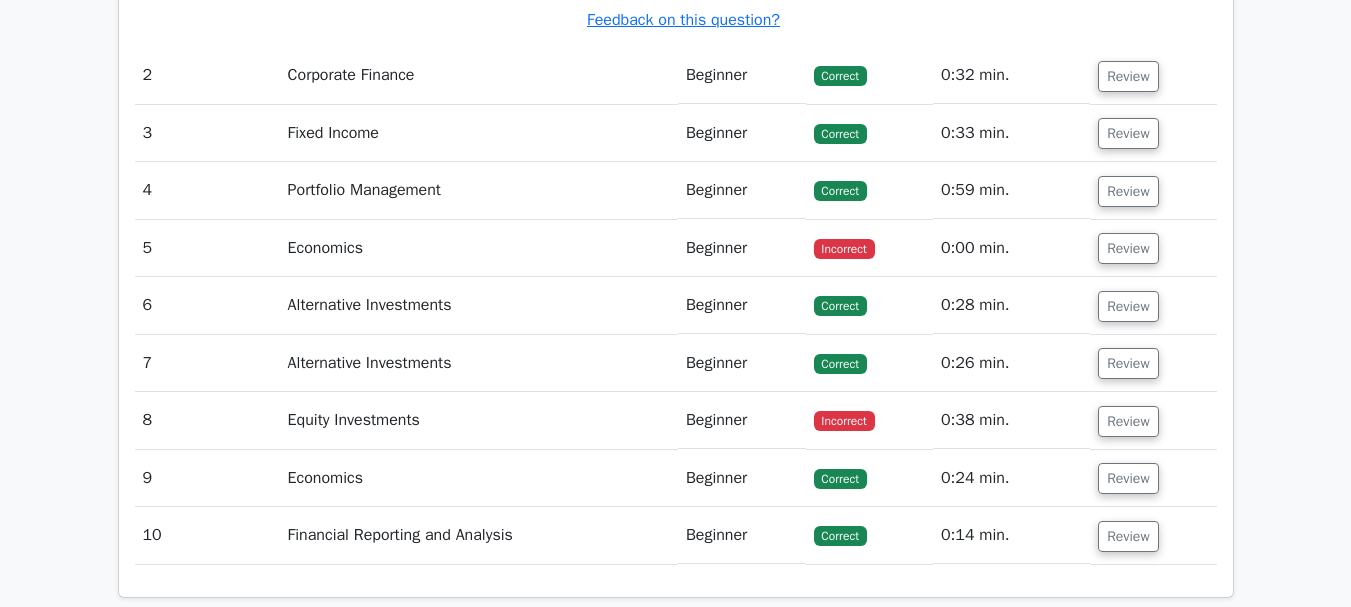 scroll, scrollTop: 2700, scrollLeft: 0, axis: vertical 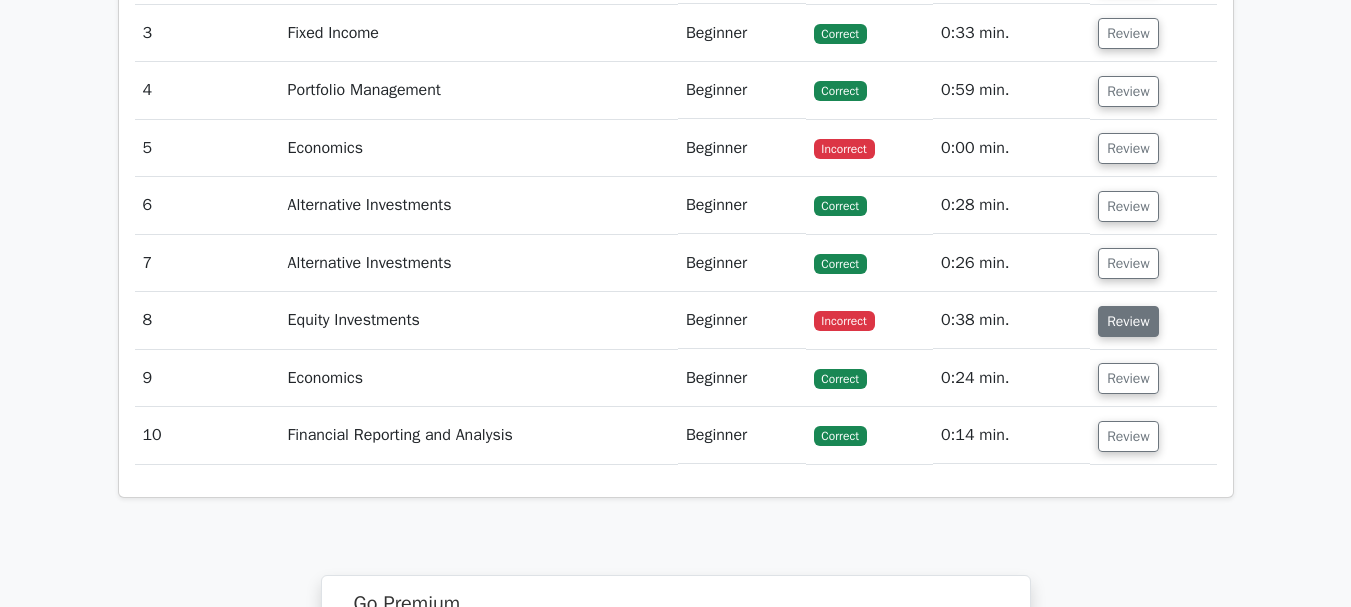 click on "Review" at bounding box center [1128, 321] 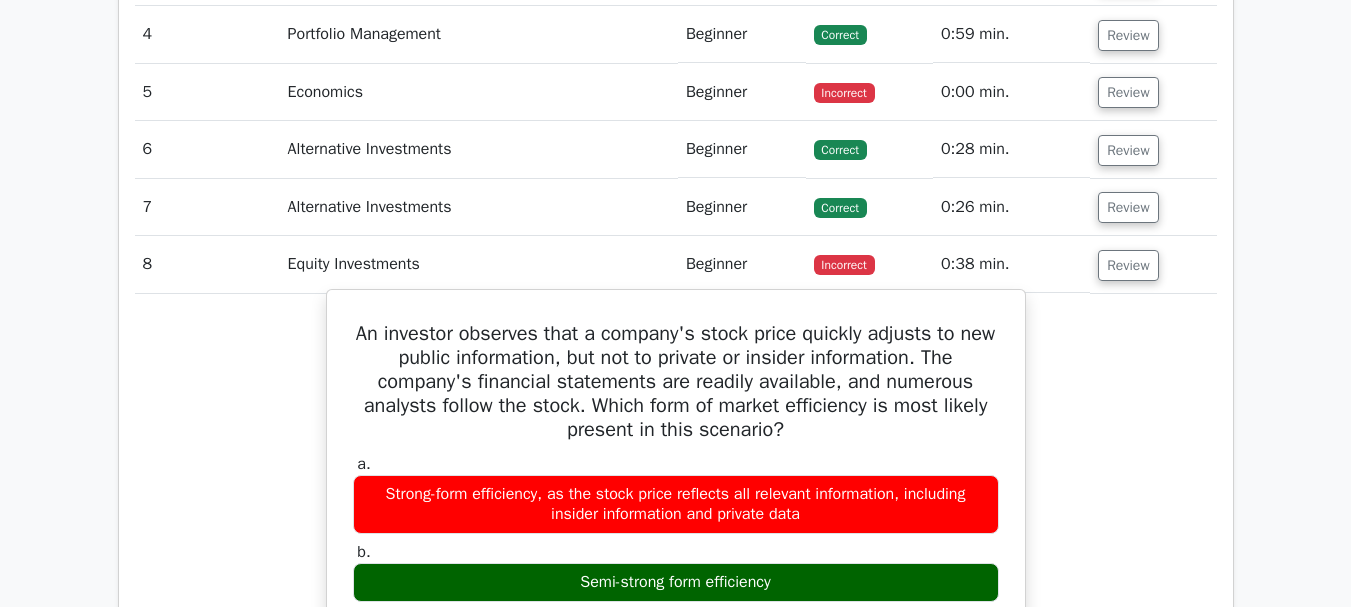 scroll, scrollTop: 2900, scrollLeft: 0, axis: vertical 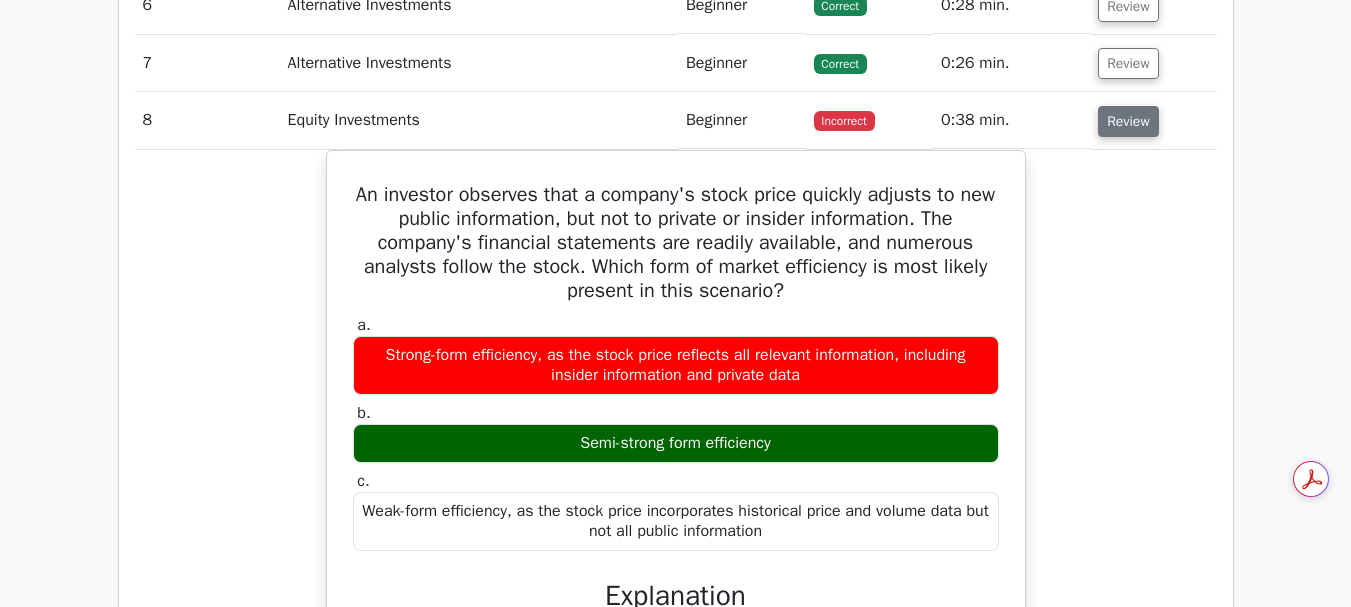 click on "Review" at bounding box center (1128, 121) 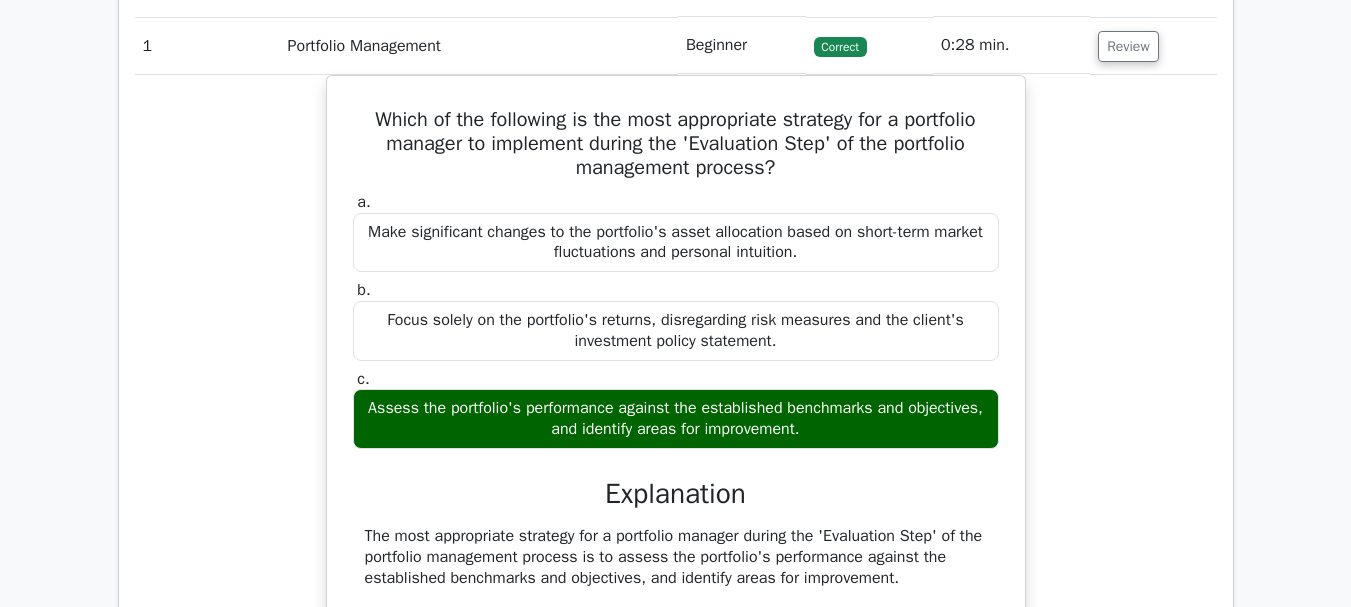 scroll, scrollTop: 1400, scrollLeft: 0, axis: vertical 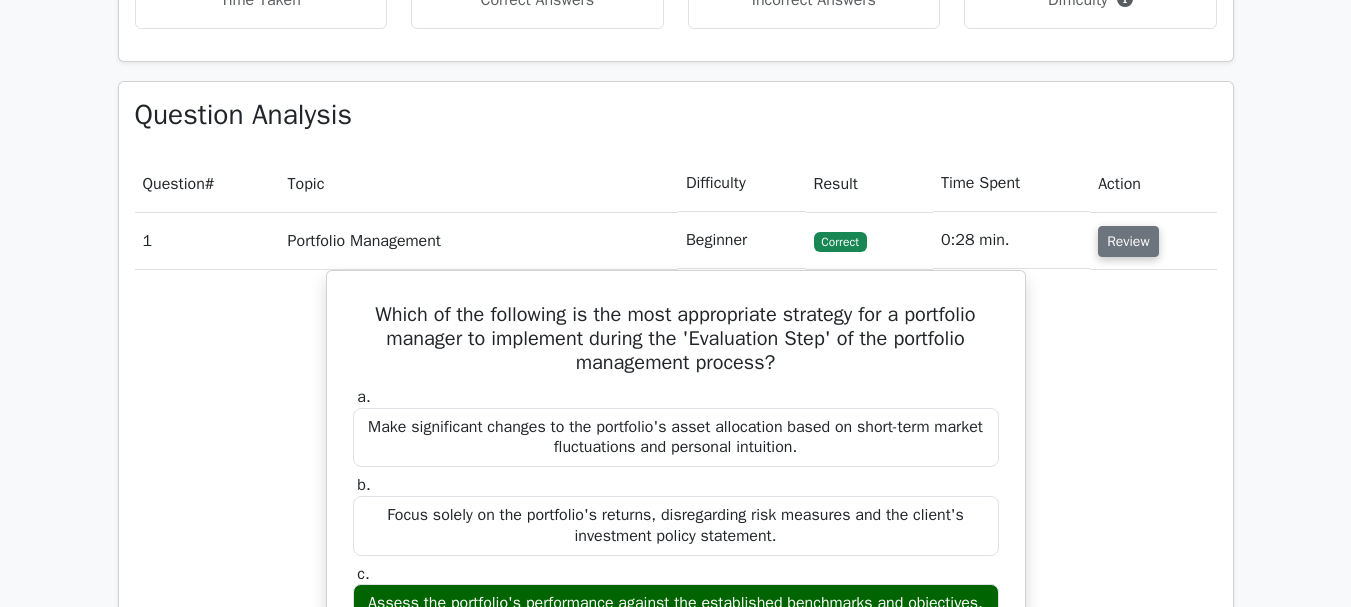 click on "Review" at bounding box center [1128, 241] 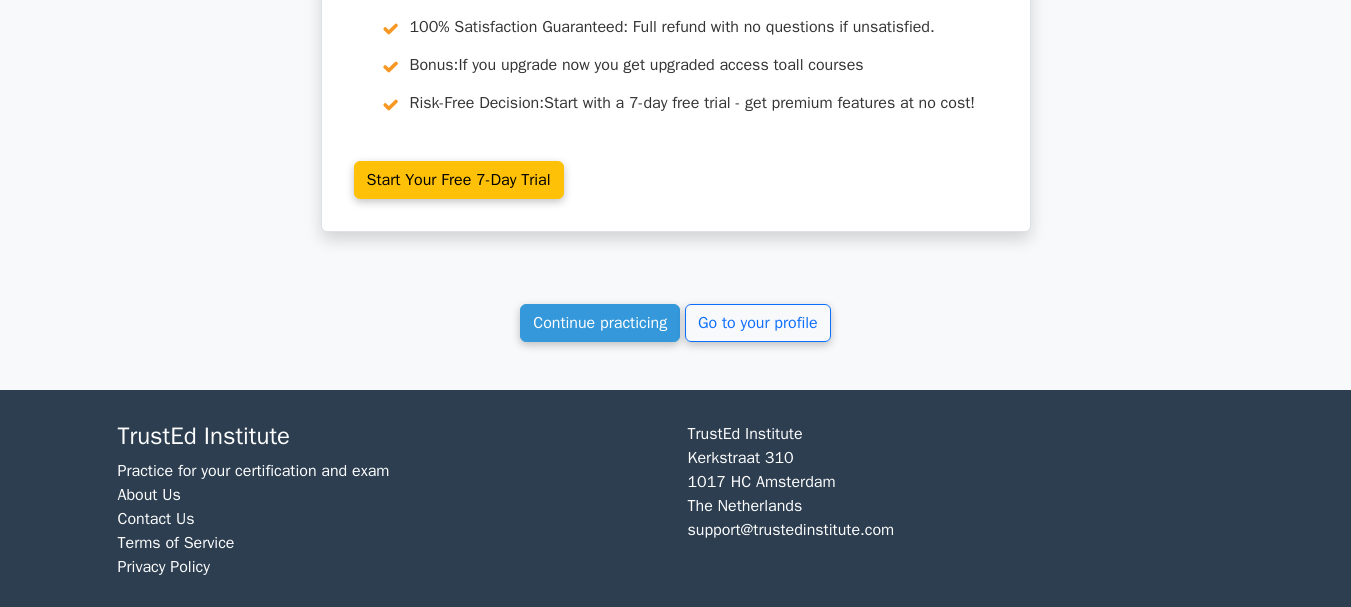 scroll, scrollTop: 2497, scrollLeft: 0, axis: vertical 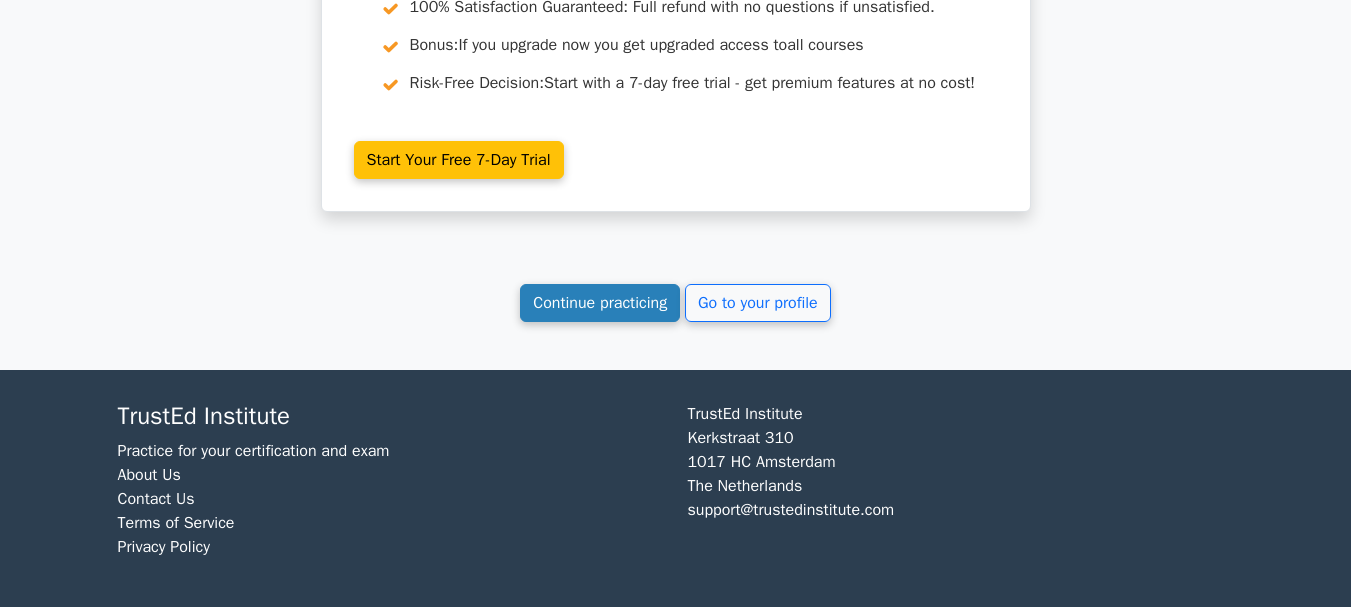 click on "Continue practicing" at bounding box center (600, 303) 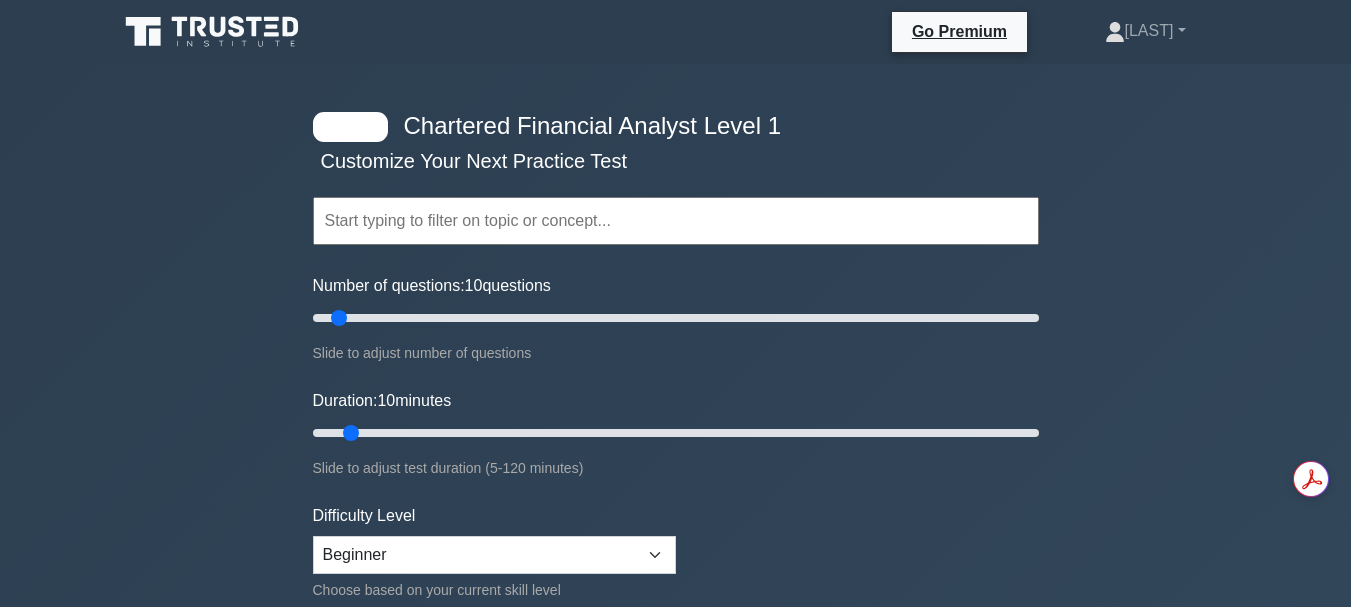 scroll, scrollTop: 0, scrollLeft: 0, axis: both 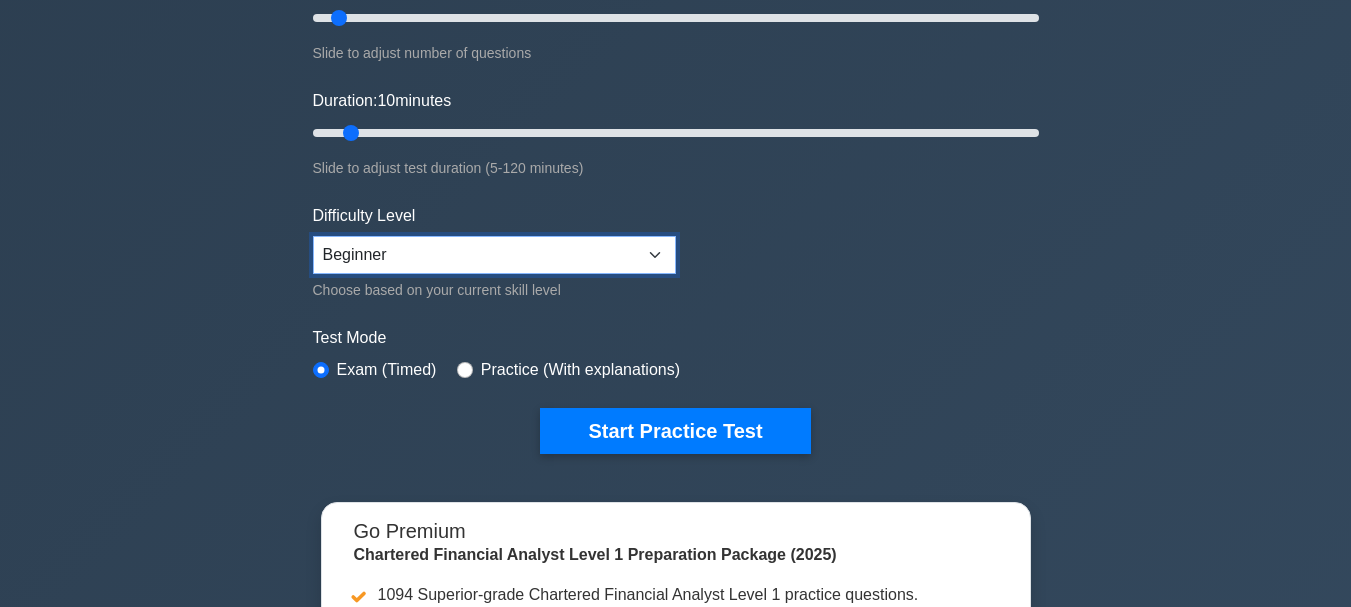 click on "Beginner
Intermediate
Expert" at bounding box center (494, 255) 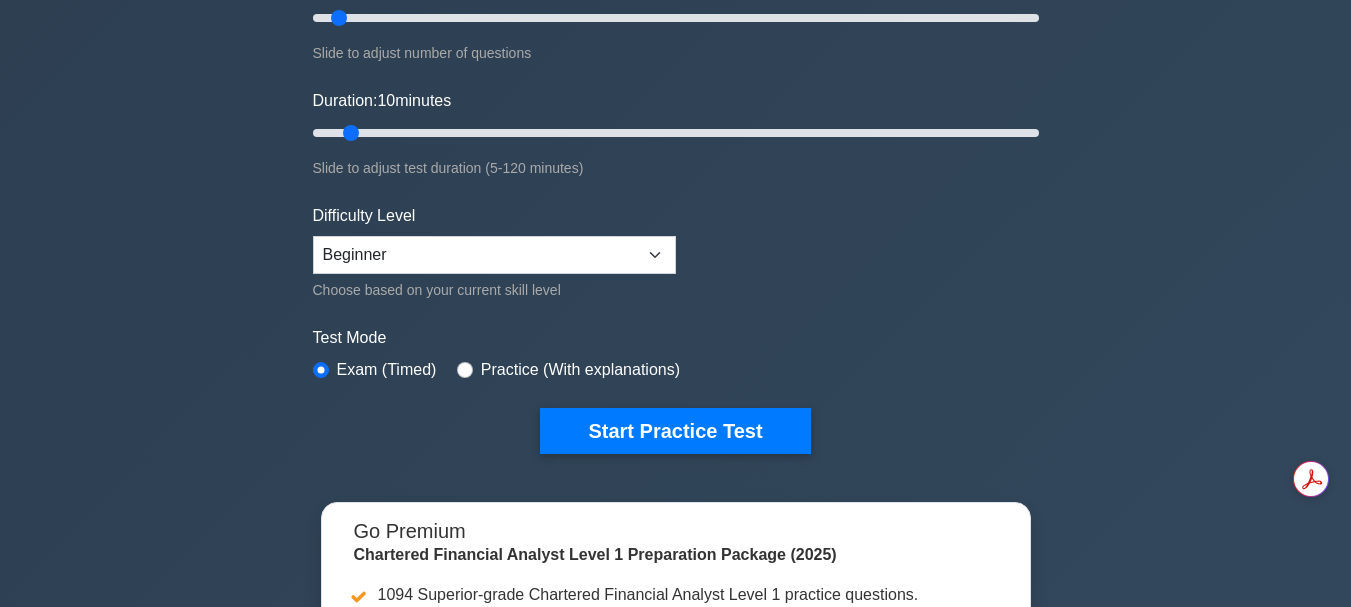 click on "Start Practice Test" at bounding box center [676, 431] 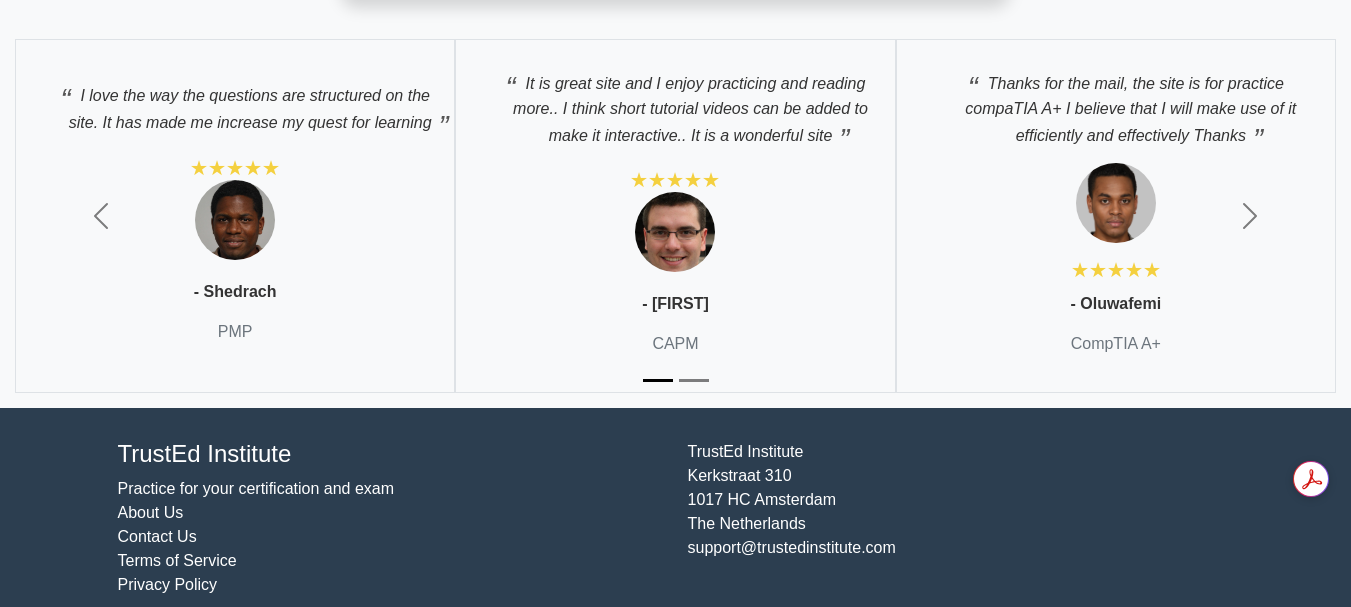 scroll, scrollTop: 4607, scrollLeft: 0, axis: vertical 